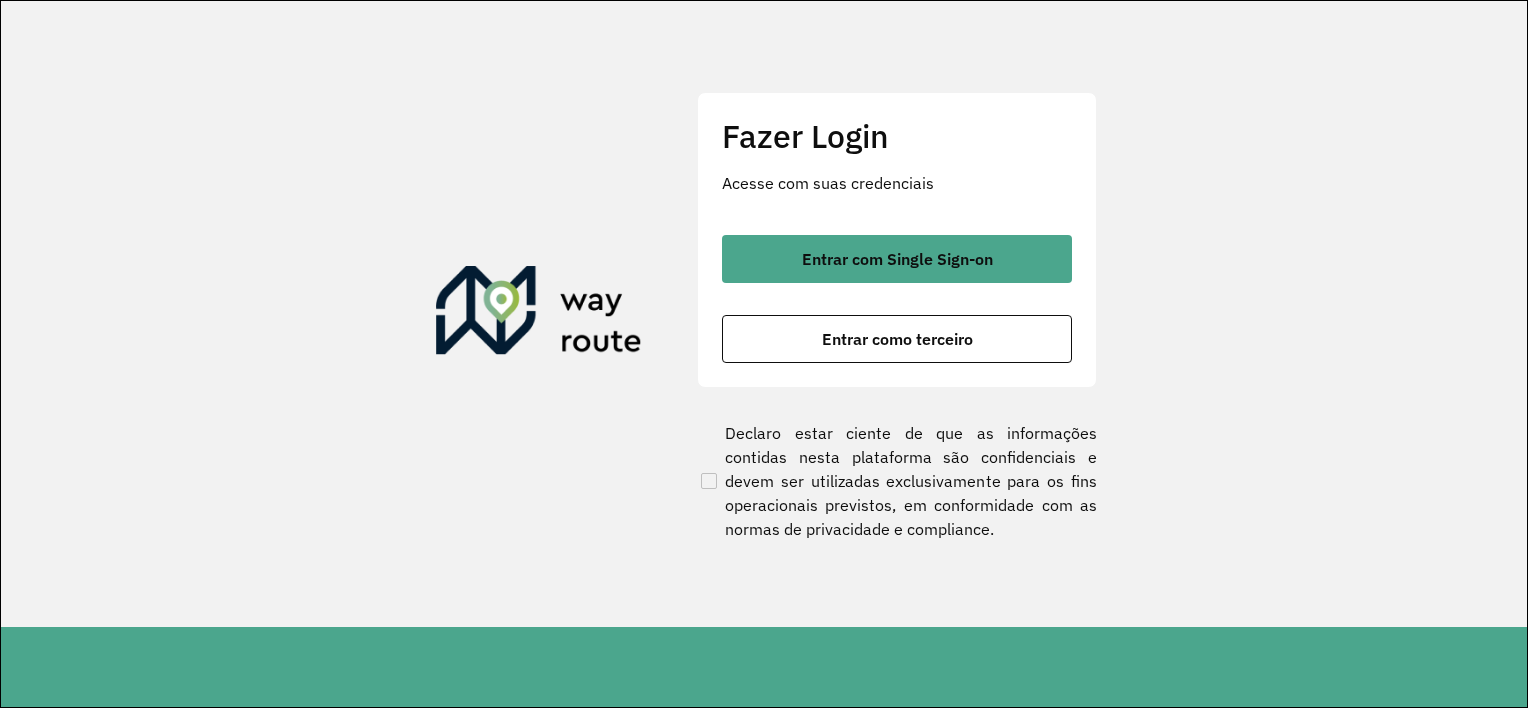 scroll, scrollTop: 0, scrollLeft: 0, axis: both 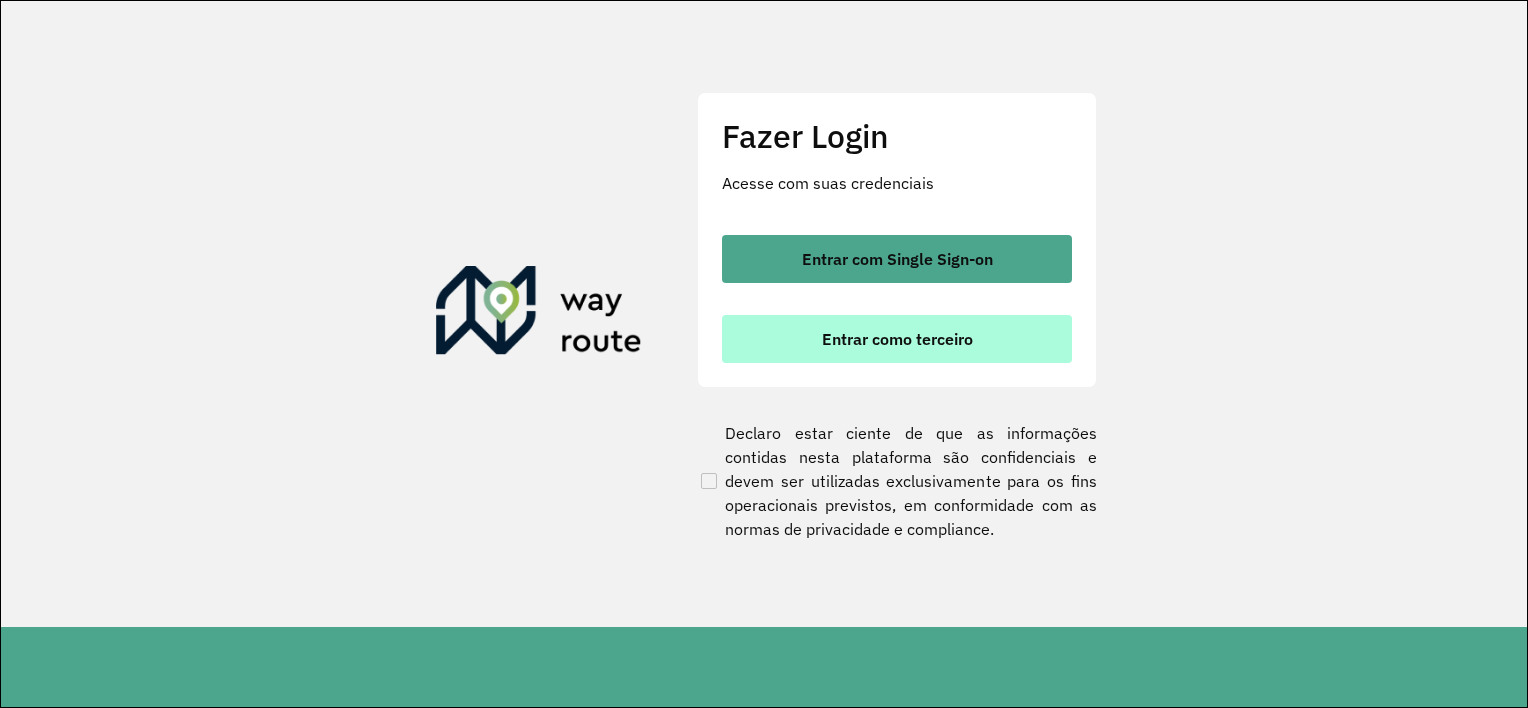 click on "Entrar como terceiro" at bounding box center [897, 339] 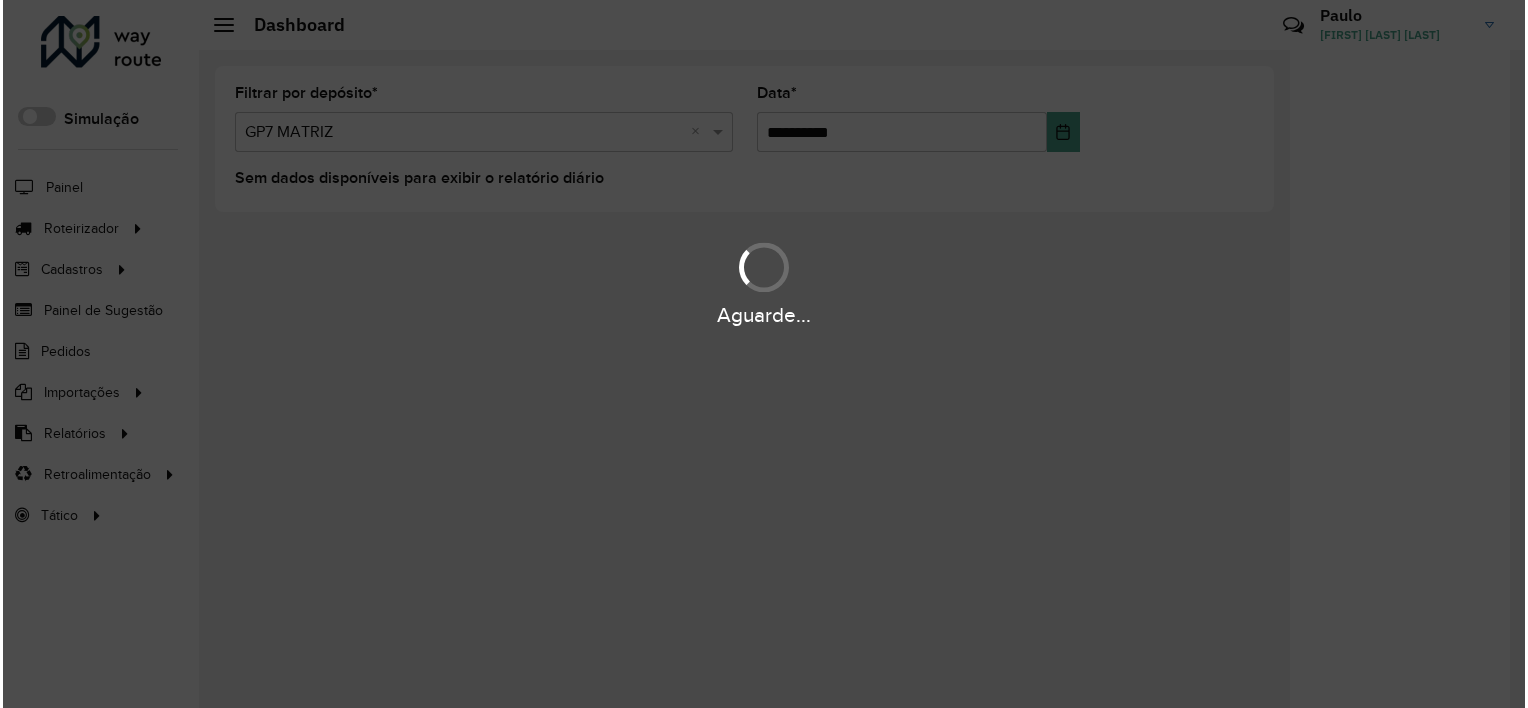 scroll, scrollTop: 0, scrollLeft: 0, axis: both 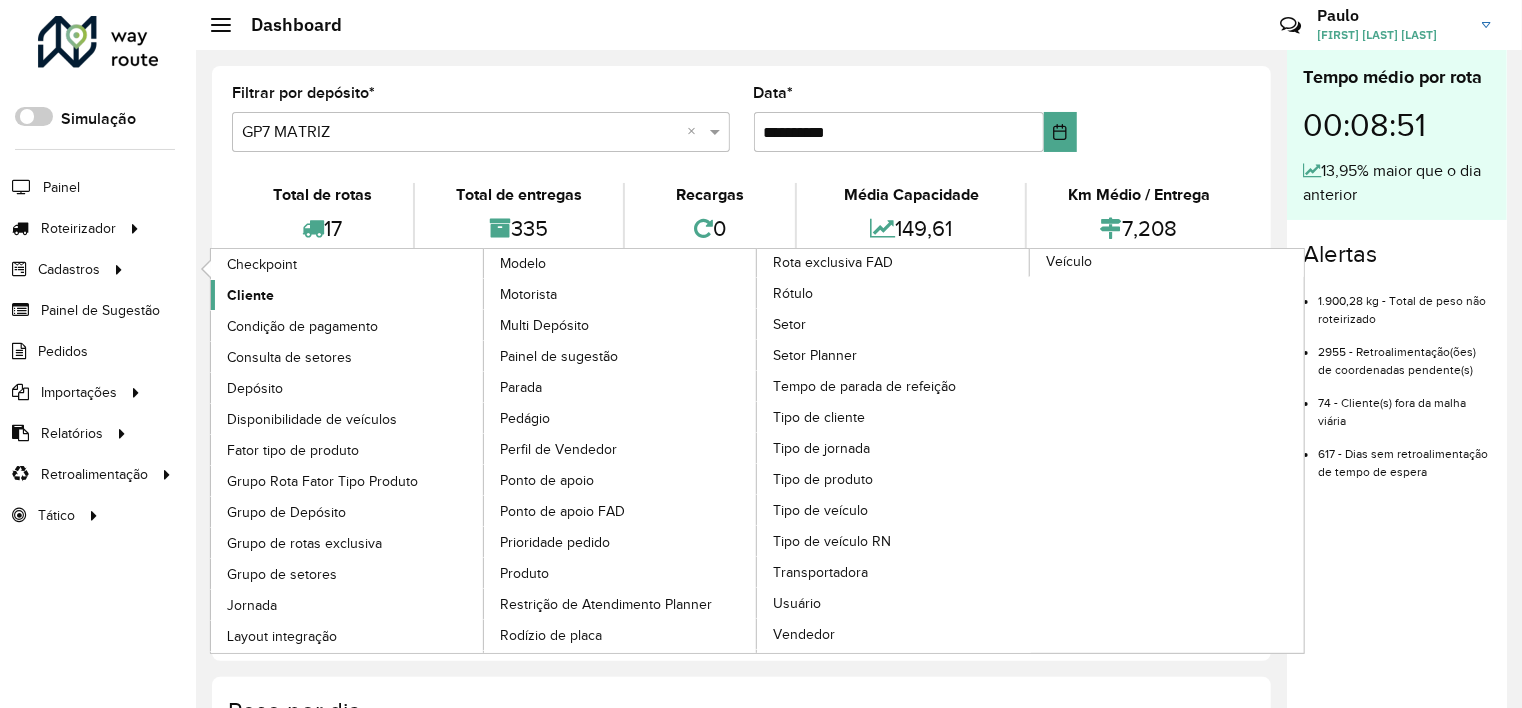 click on "Cliente" 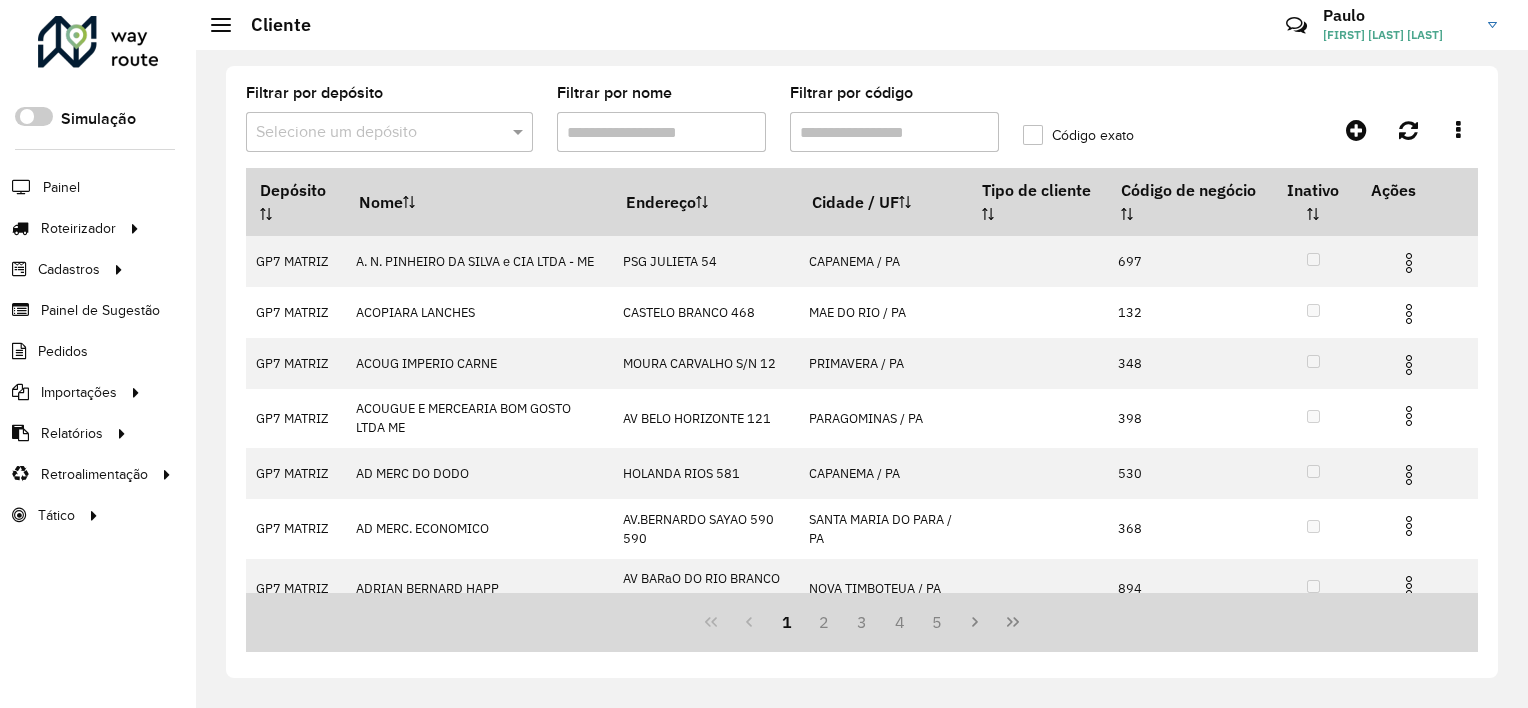 click on "Filtrar por código" at bounding box center (894, 132) 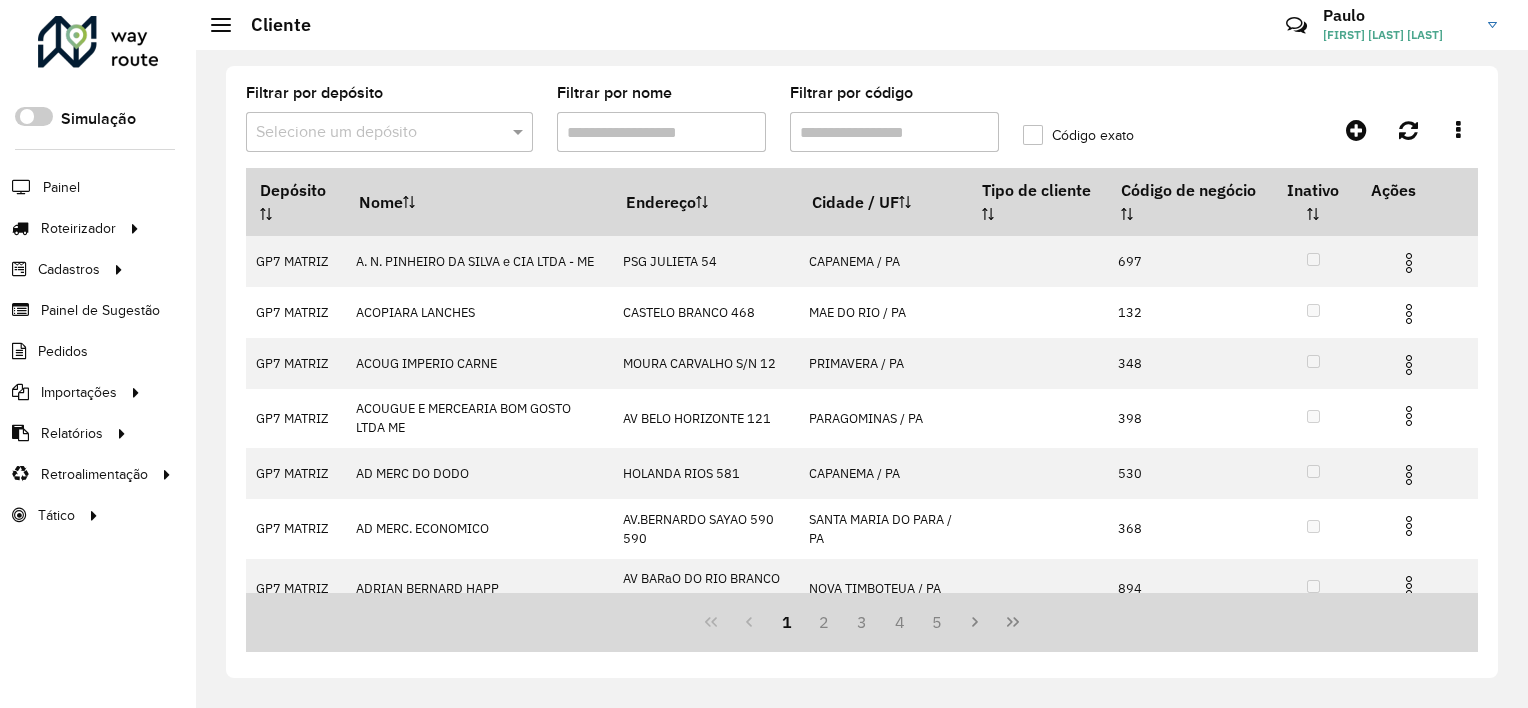 click on "Filtrar por código" at bounding box center [894, 132] 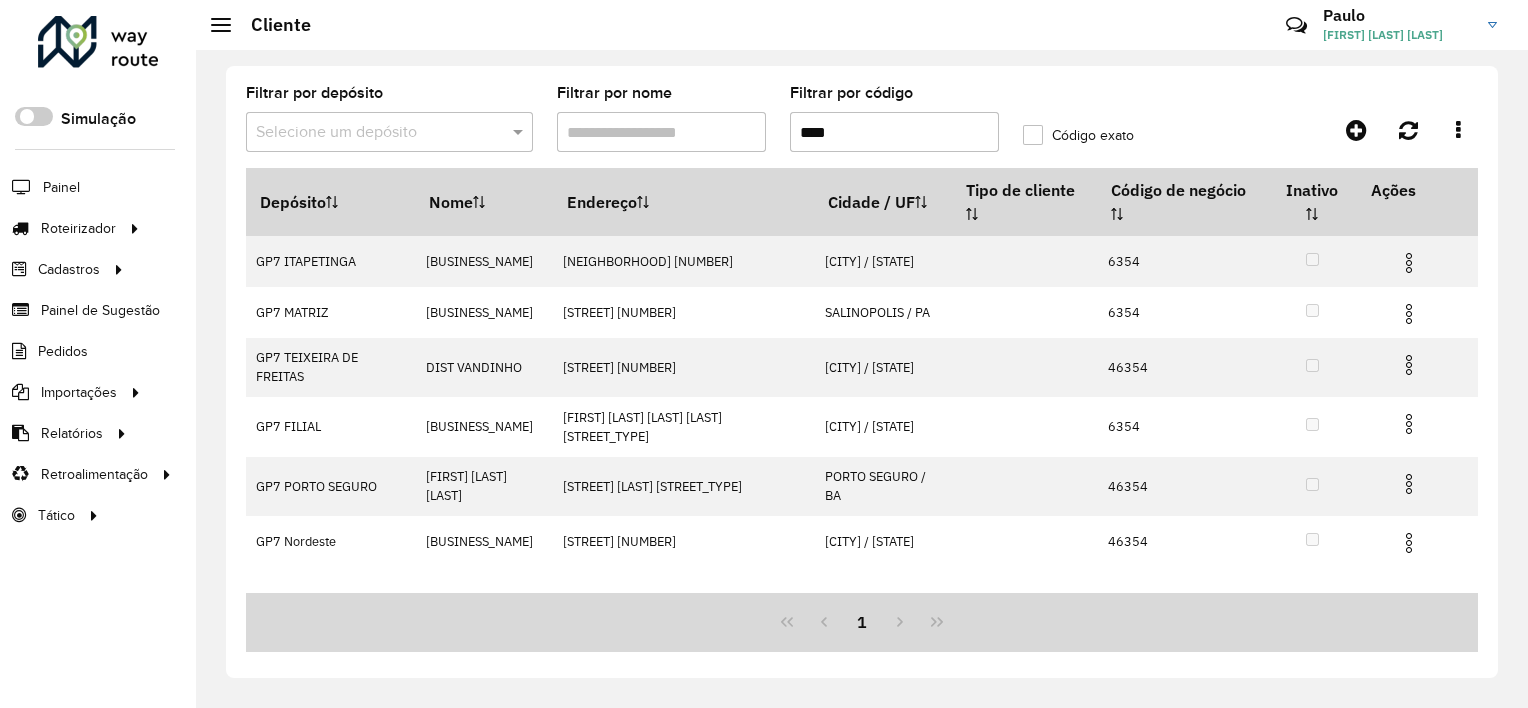 type on "****" 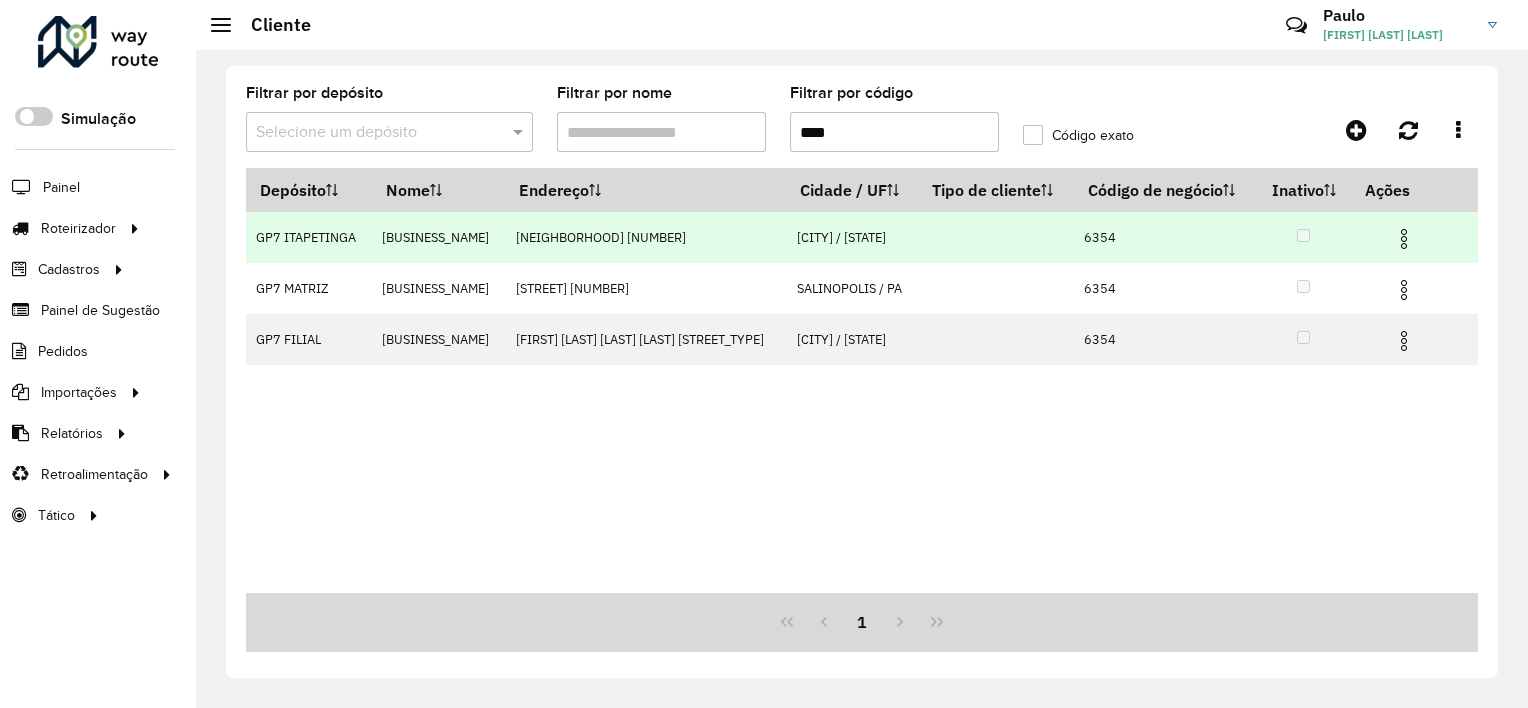 click at bounding box center (1404, 239) 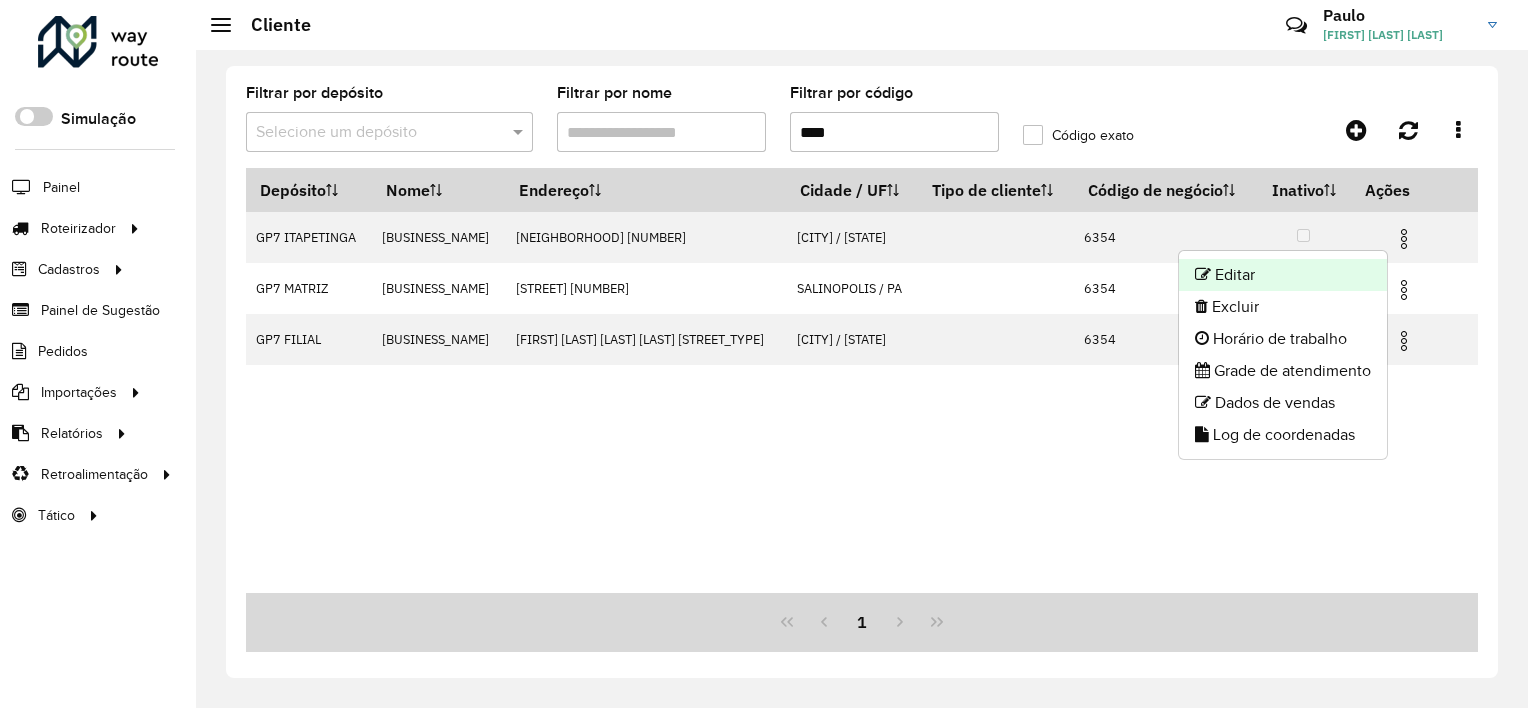 click on "Editar" 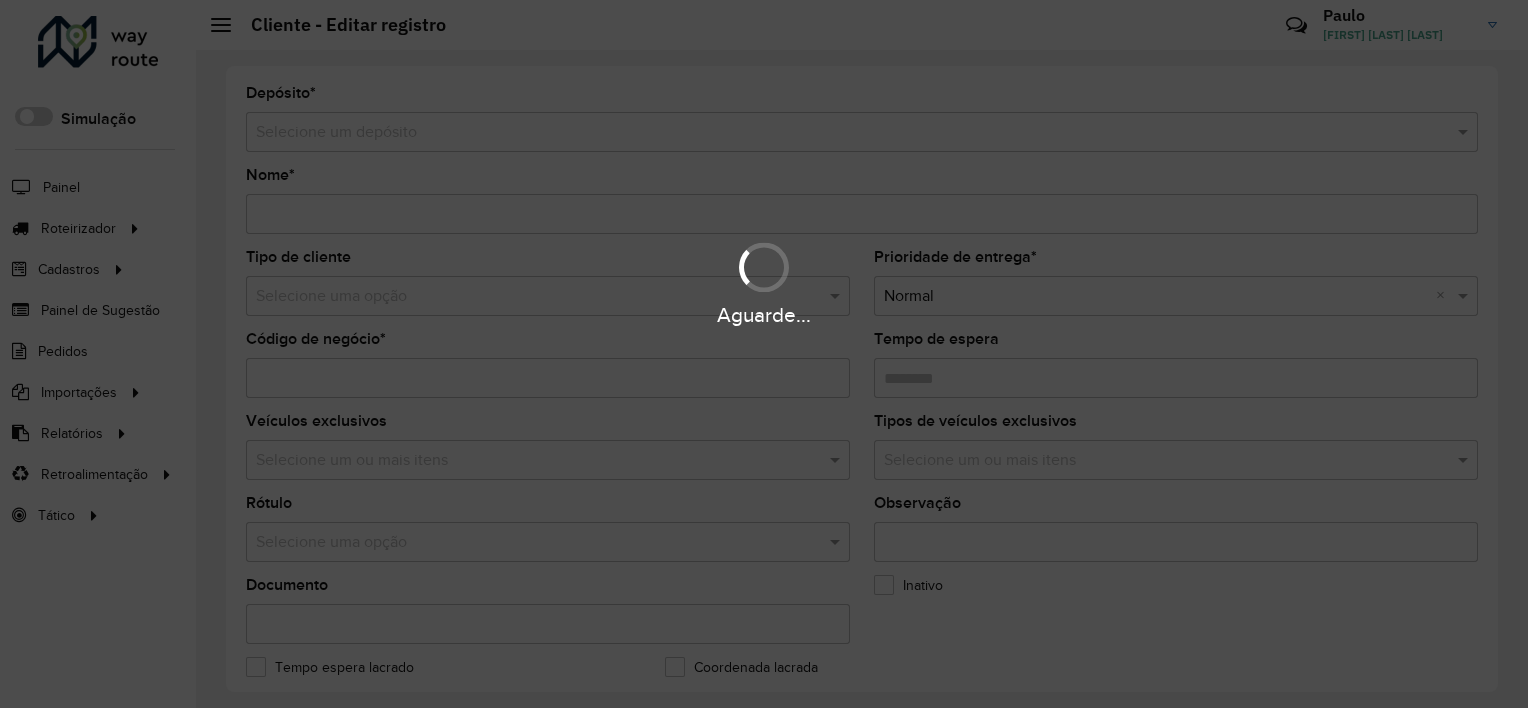 type on "**********" 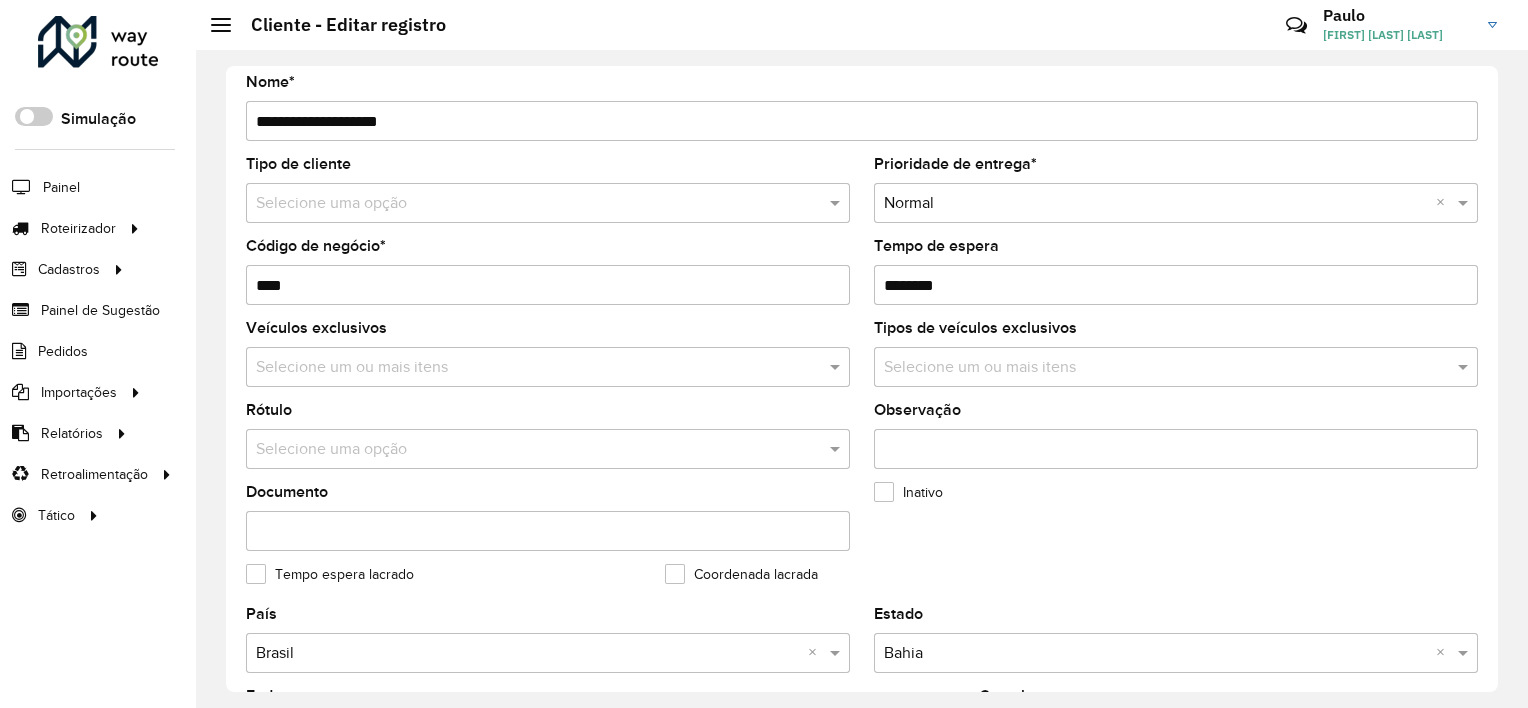 scroll, scrollTop: 0, scrollLeft: 0, axis: both 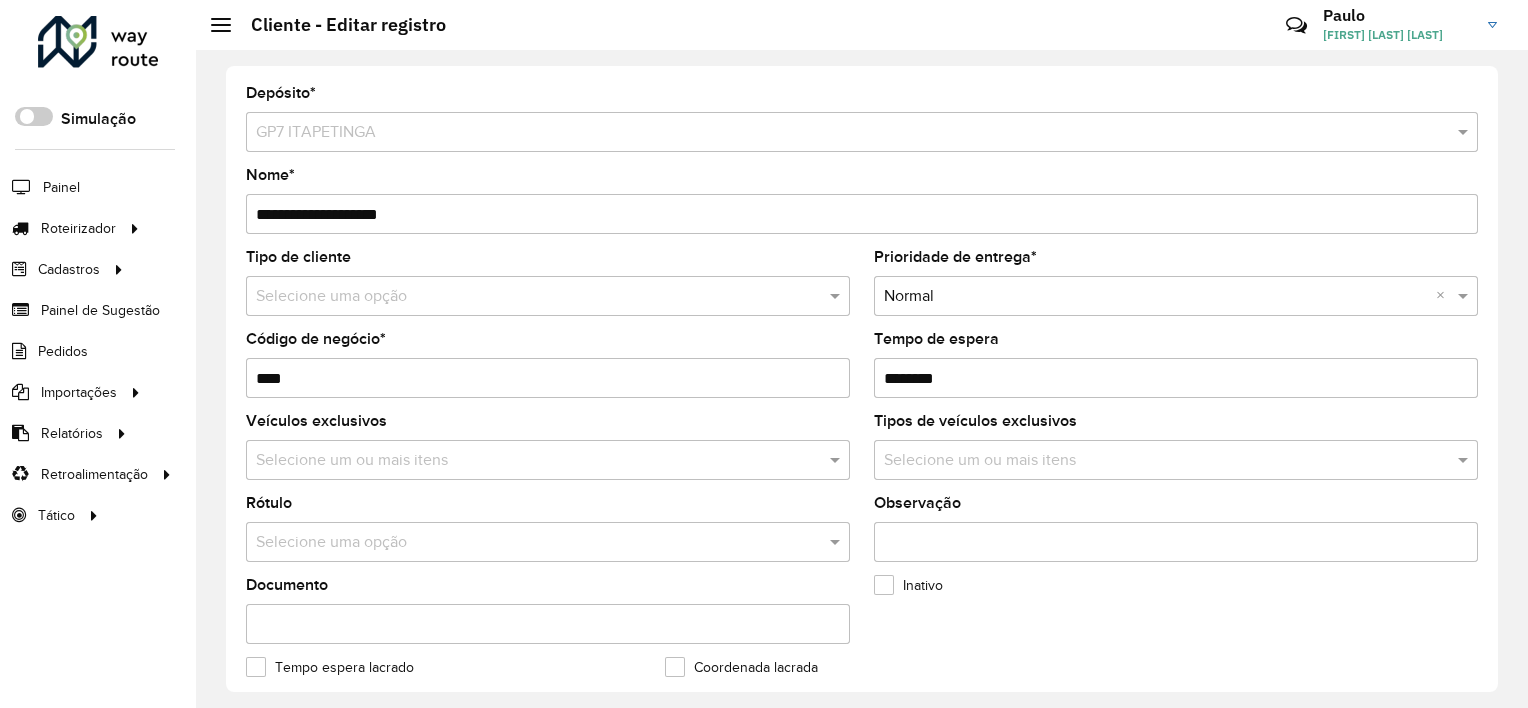 click on "**********" at bounding box center [862, 214] 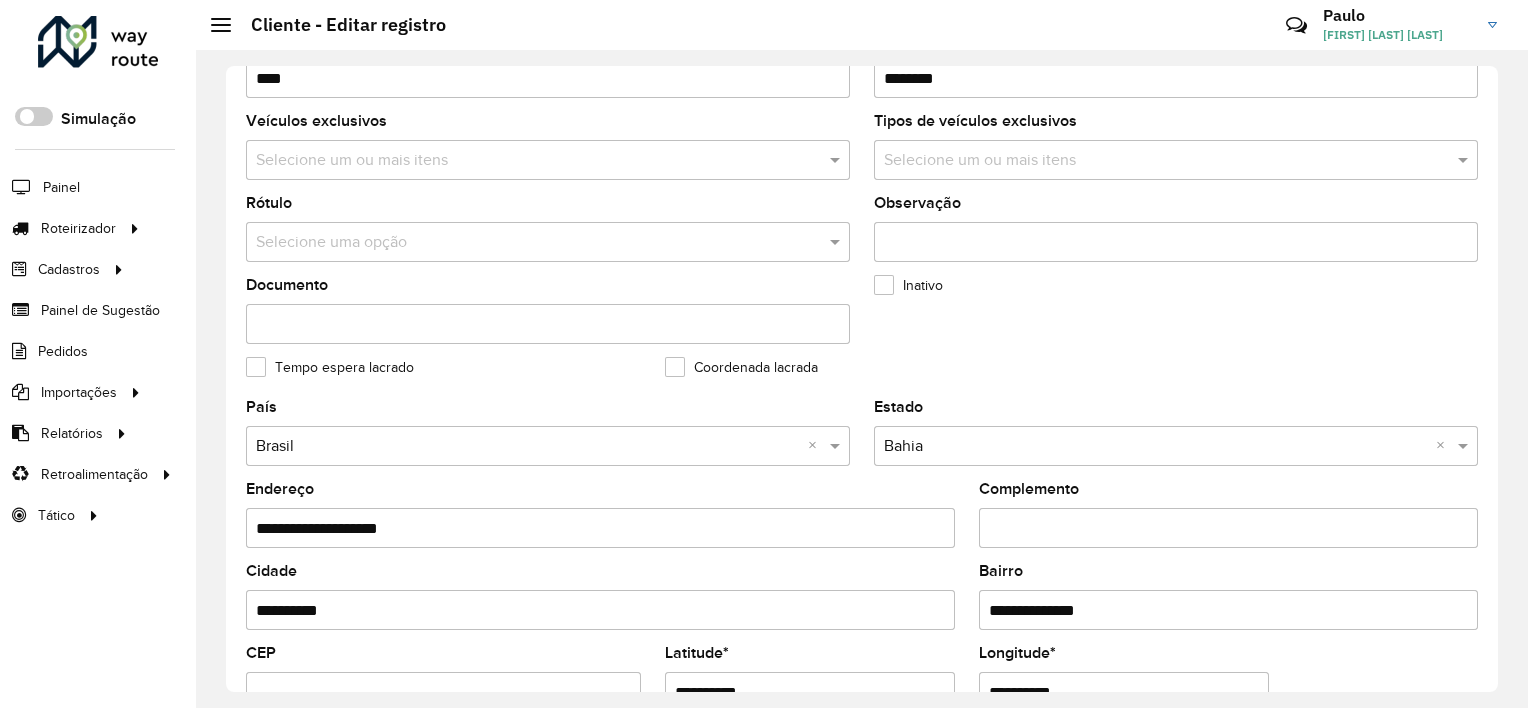scroll, scrollTop: 700, scrollLeft: 0, axis: vertical 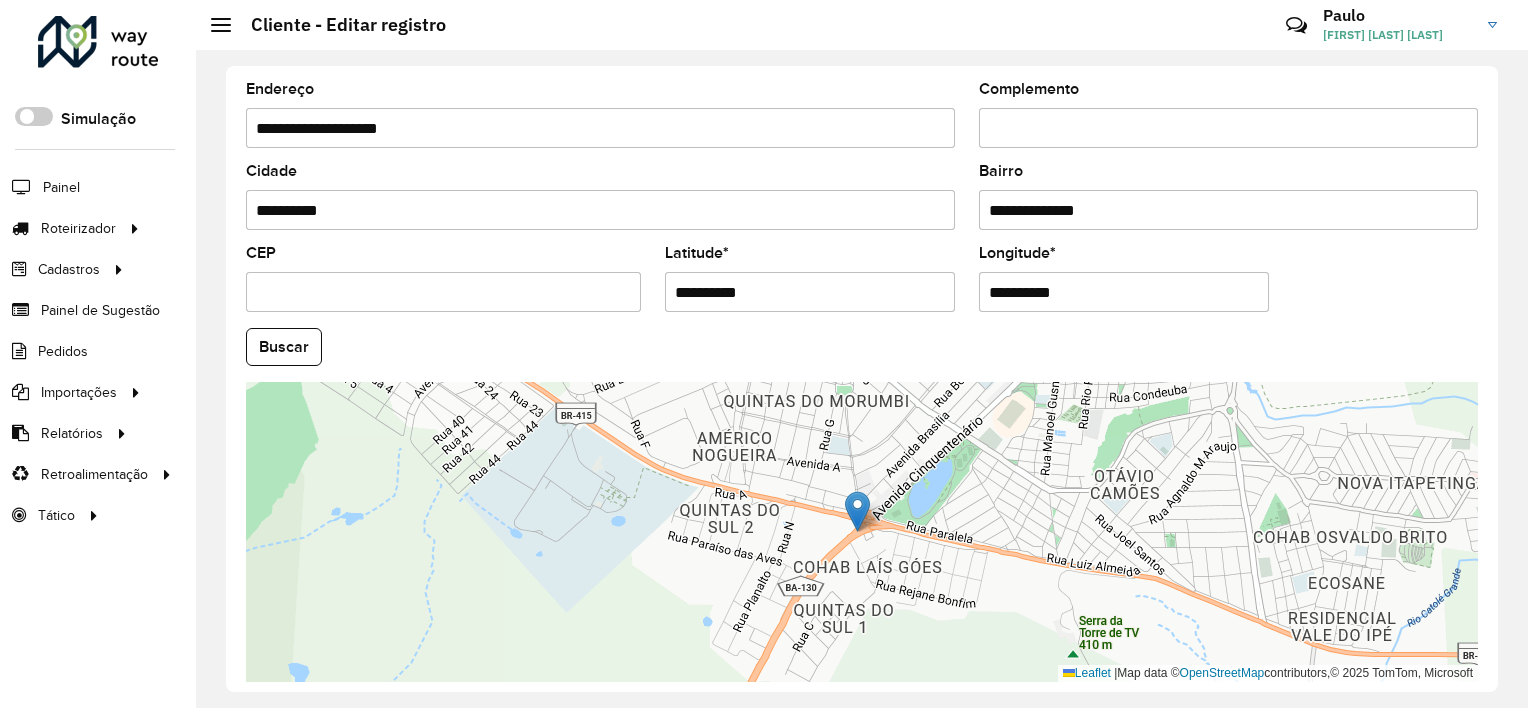 click on "**********" at bounding box center (600, 210) 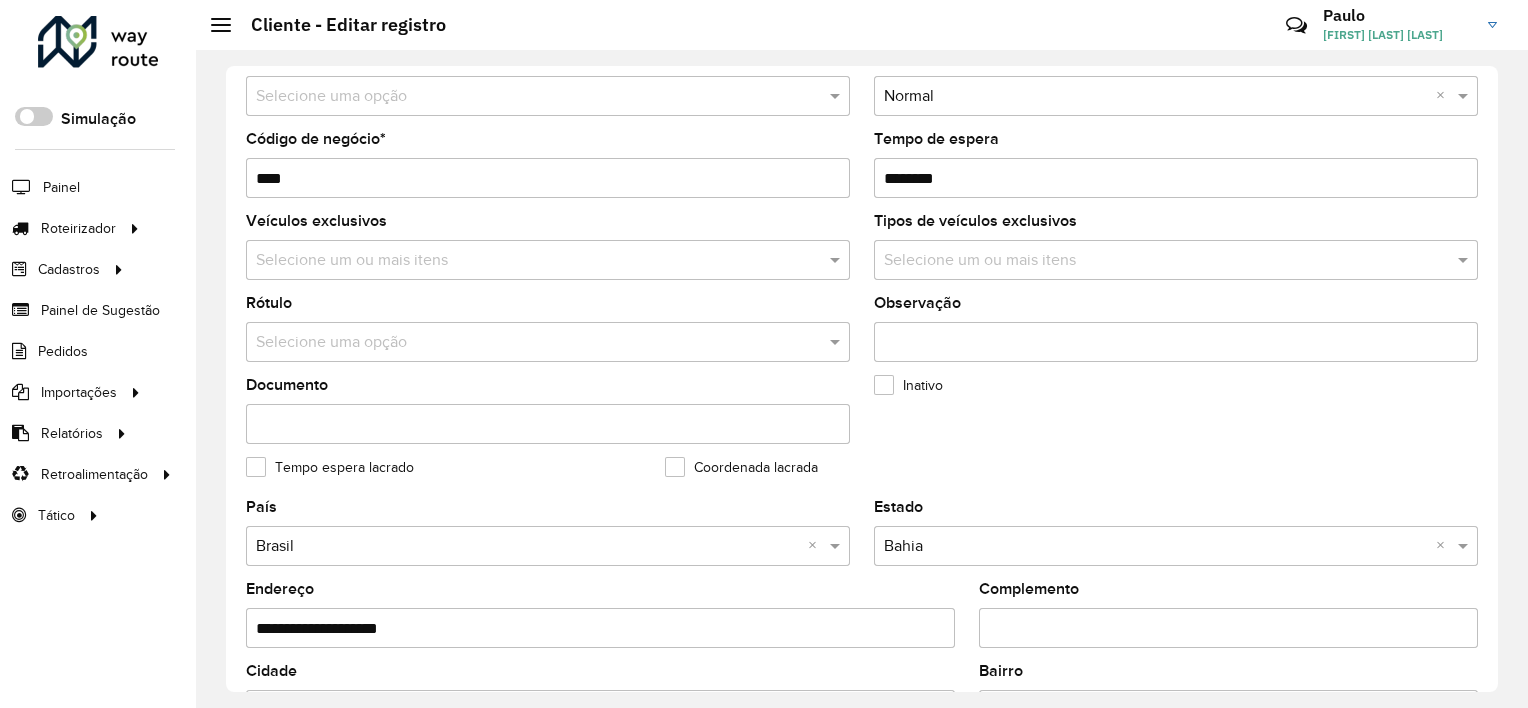 scroll, scrollTop: 0, scrollLeft: 0, axis: both 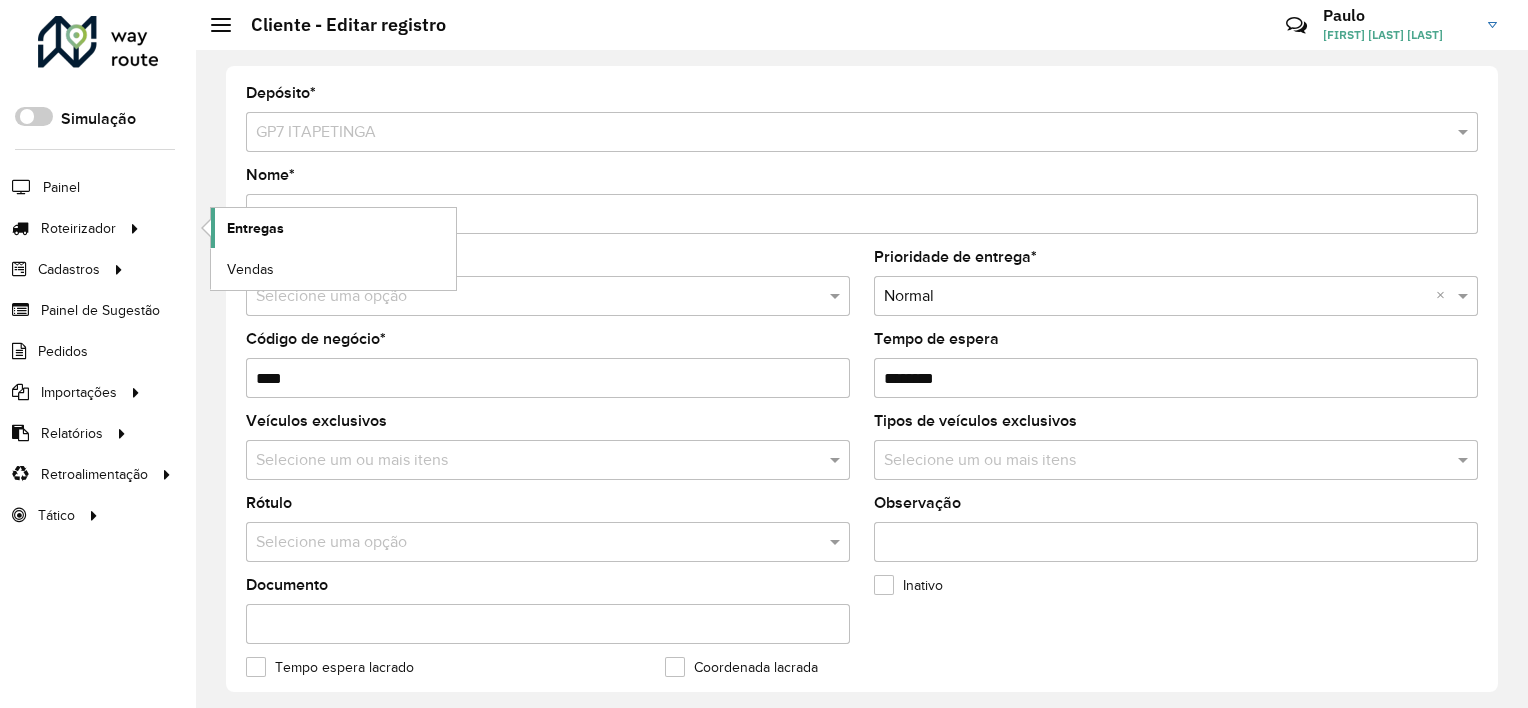 click on "Entregas" 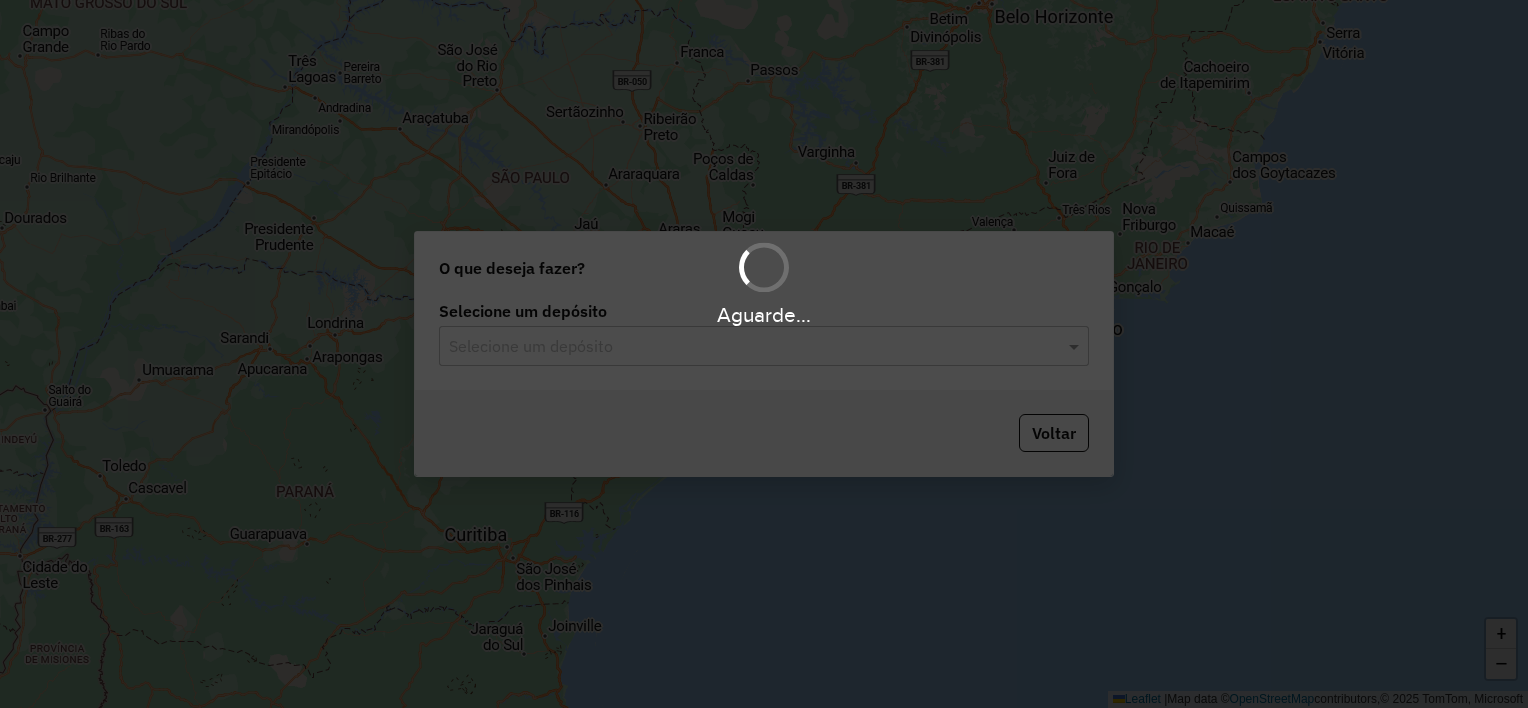 scroll, scrollTop: 0, scrollLeft: 0, axis: both 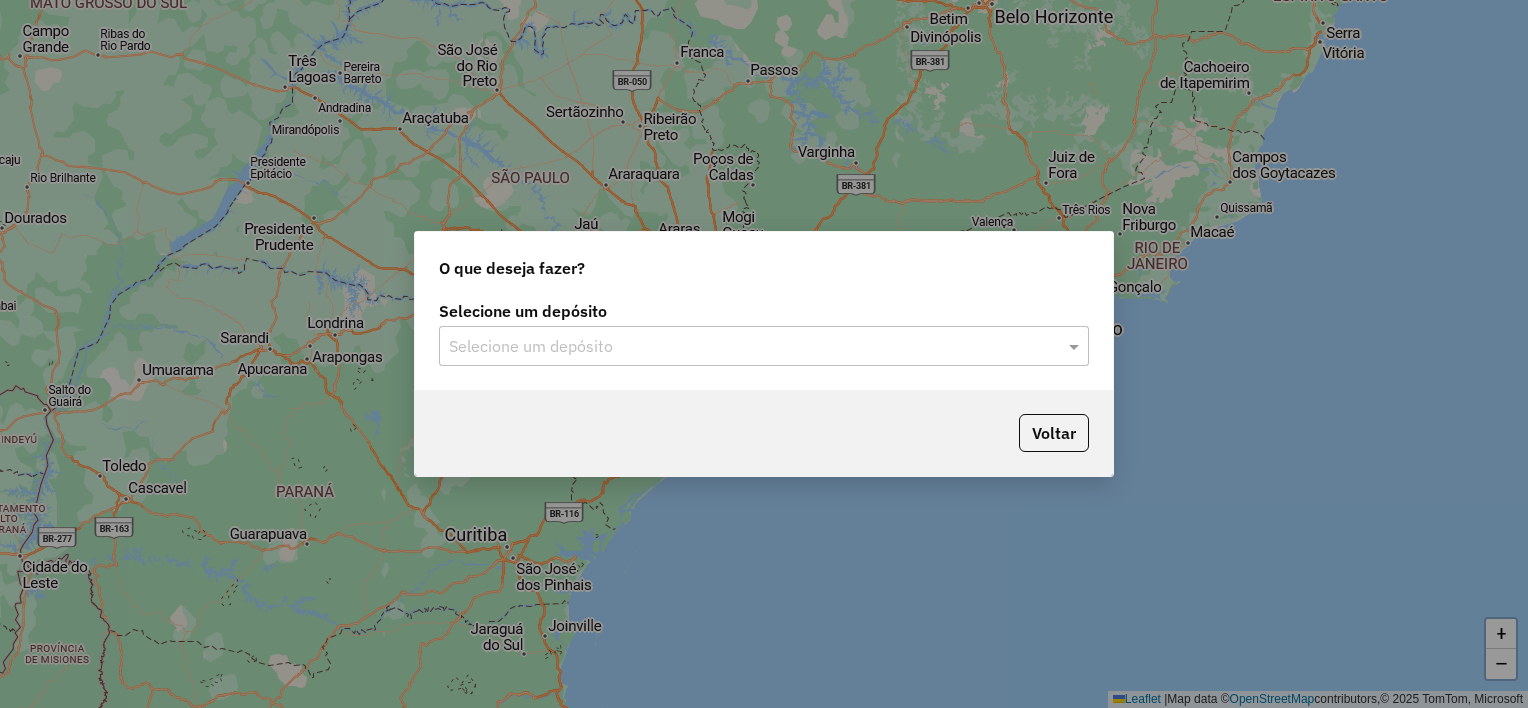 drag, startPoint x: 746, startPoint y: 348, endPoint x: 732, endPoint y: 348, distance: 14 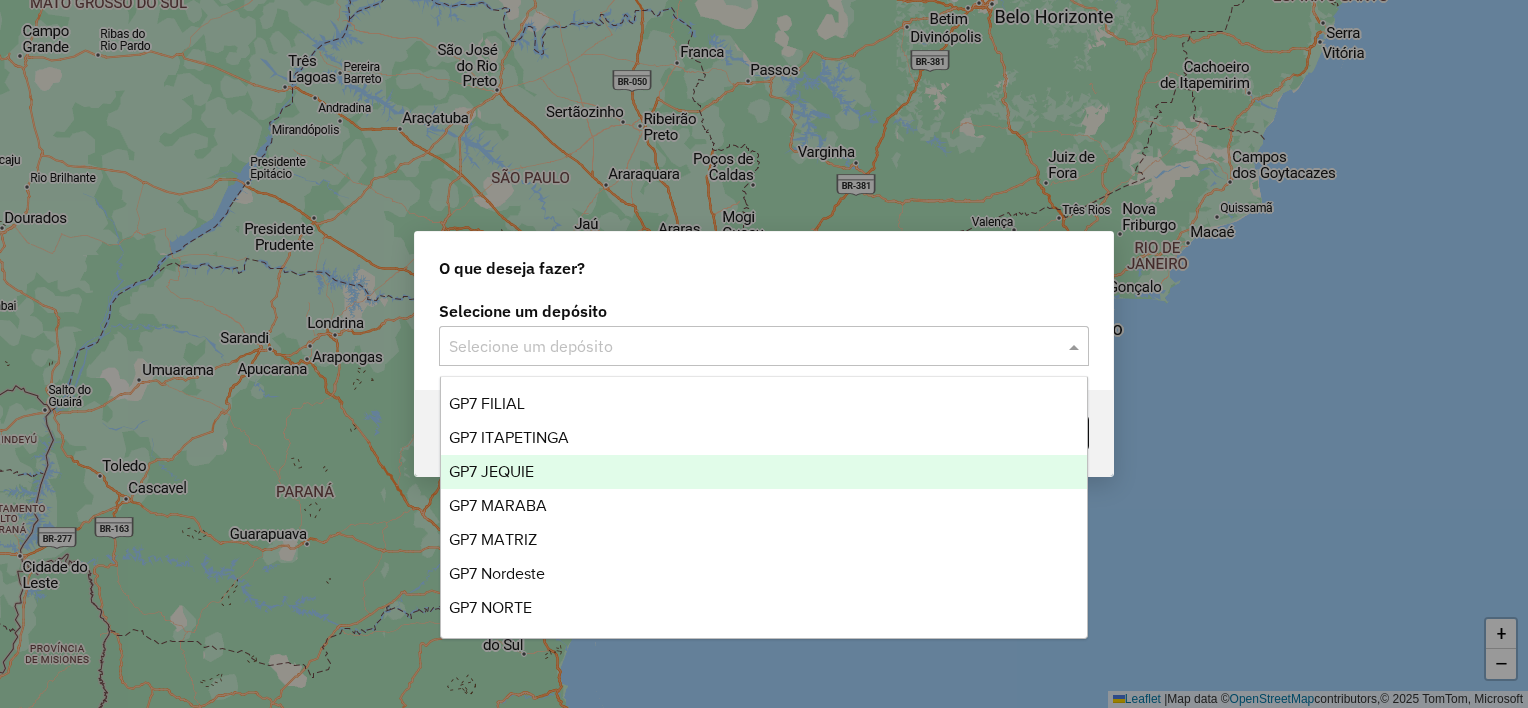 click on "GP7 JEQUIE" at bounding box center [491, 471] 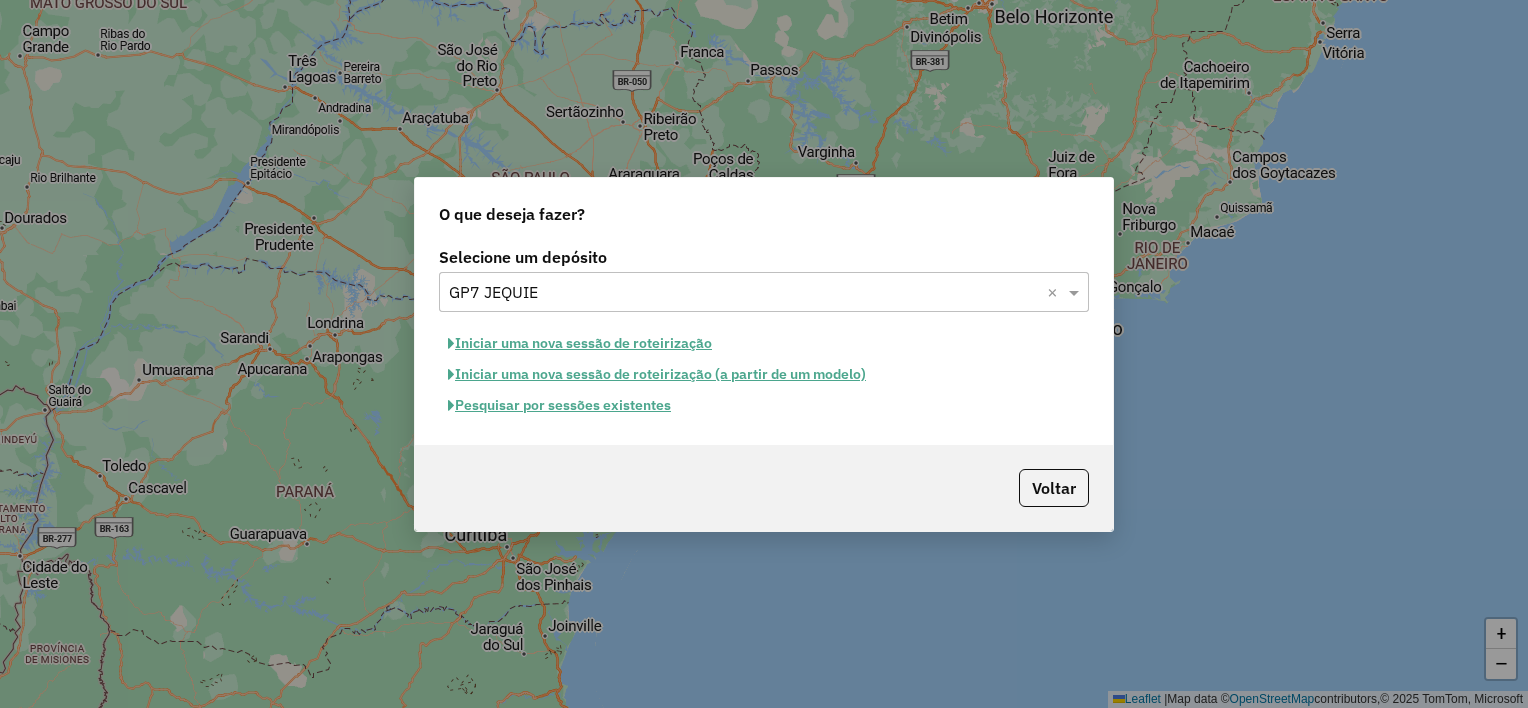 click on "Pesquisar por sessões existentes" 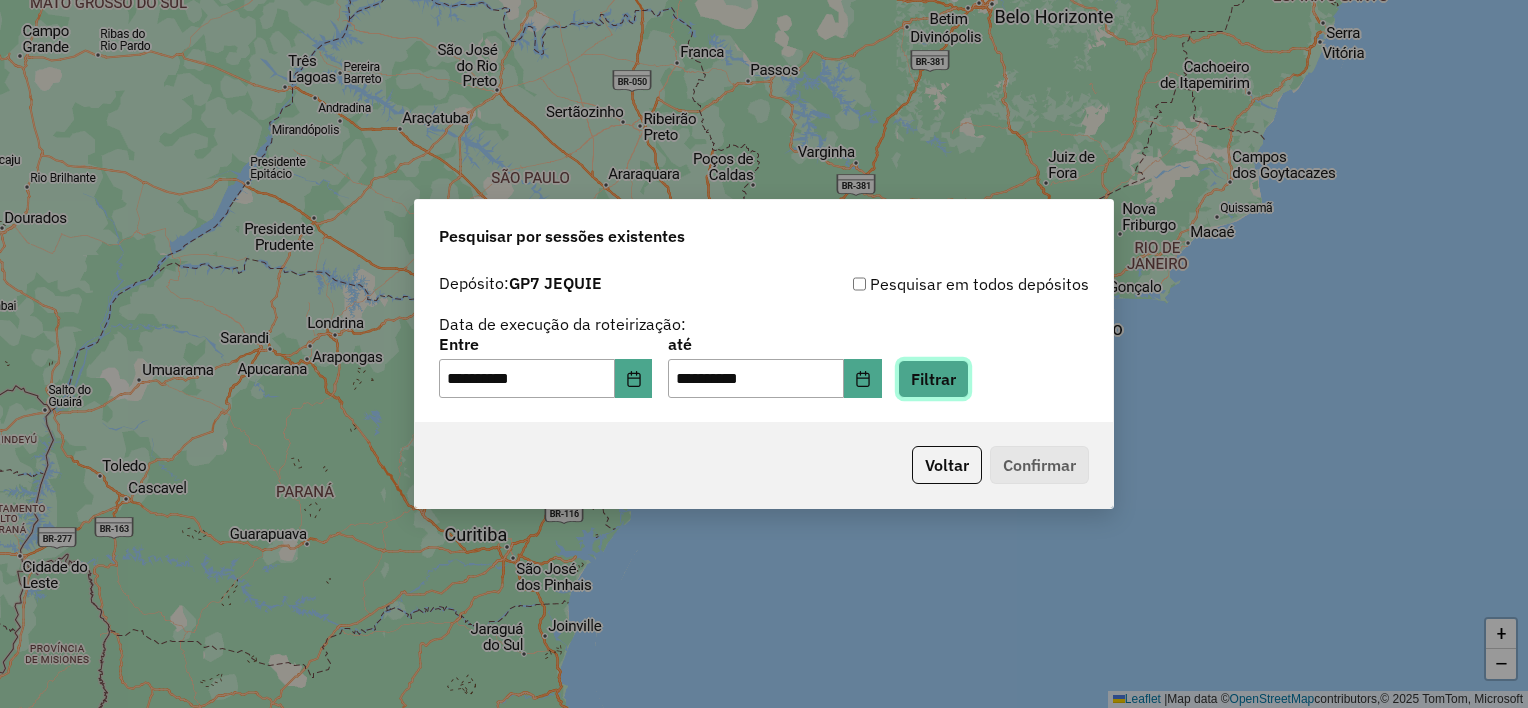 click on "Filtrar" 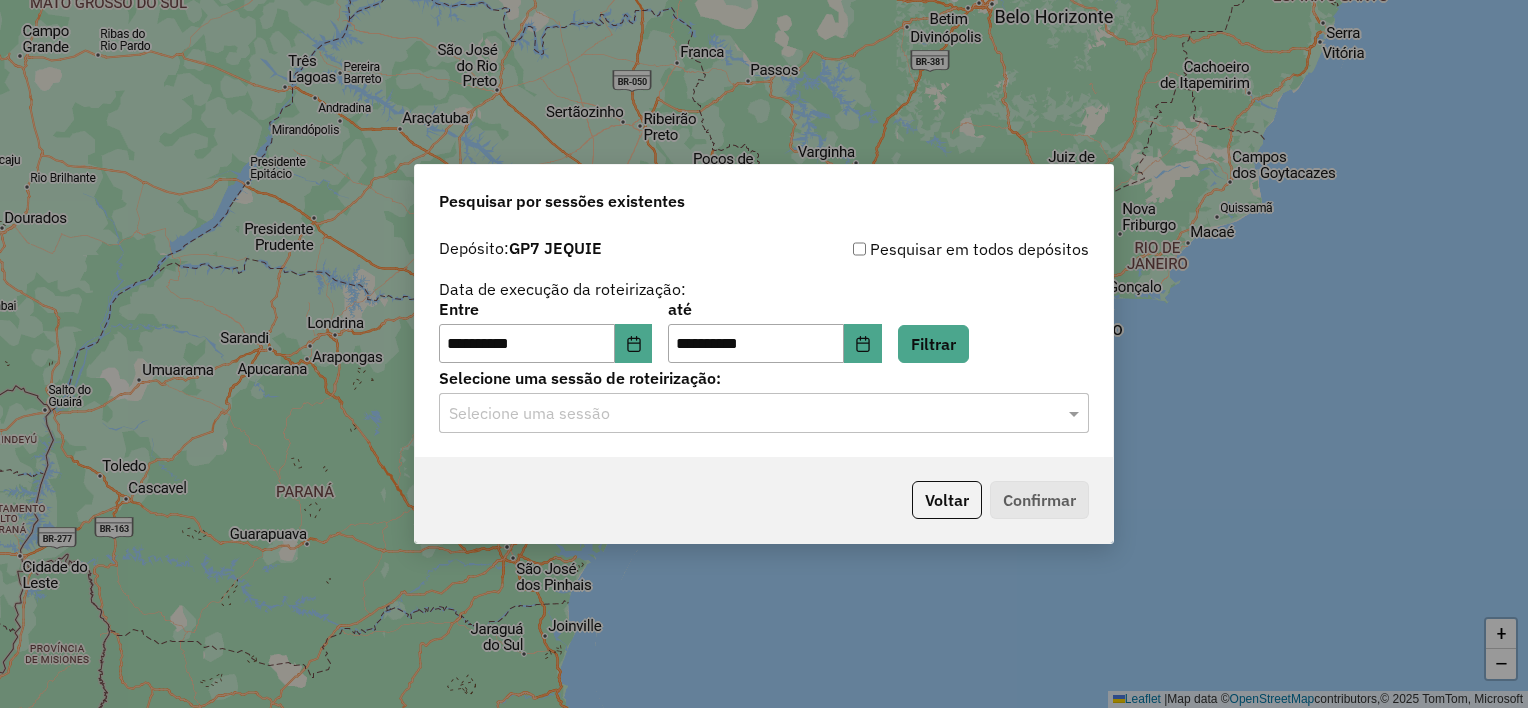 click 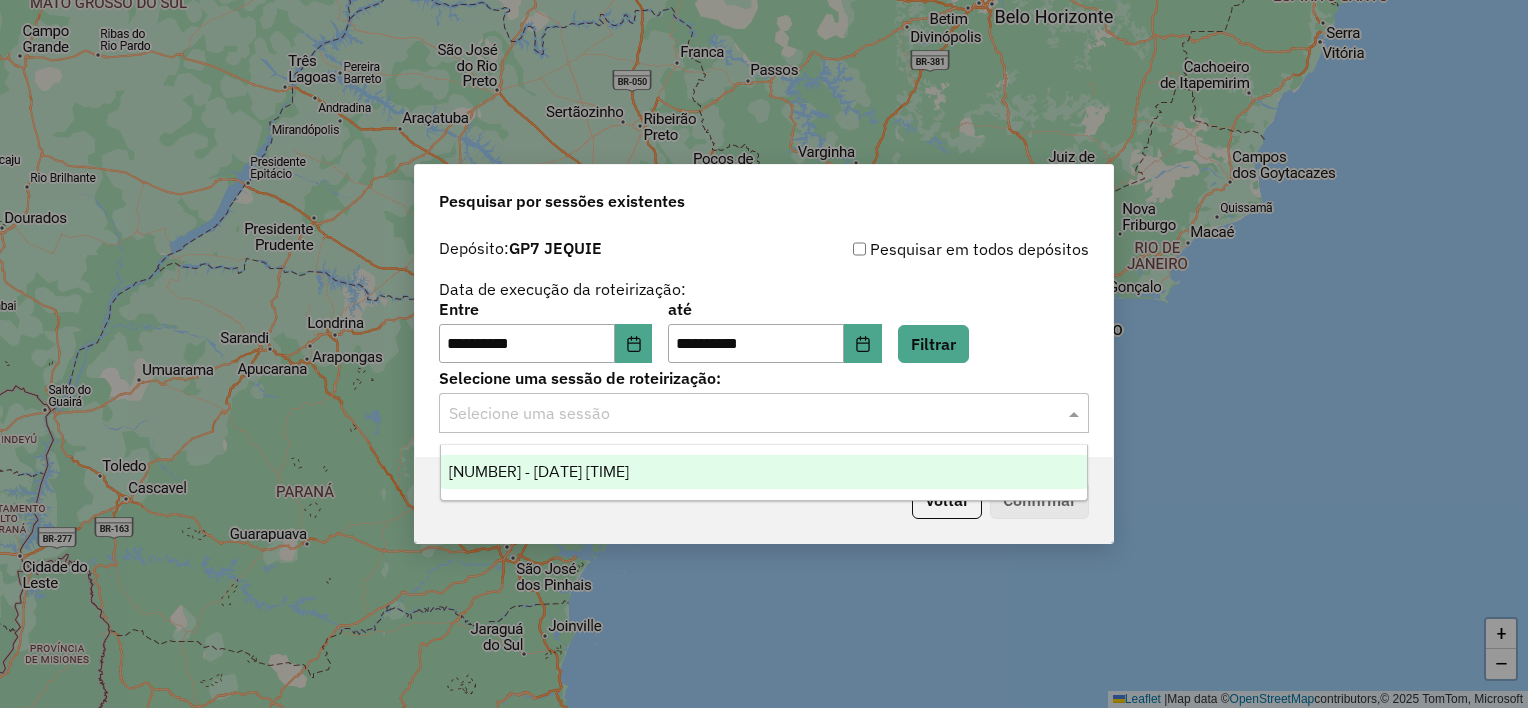 click on "973122 - 01/08/2025 17:24" at bounding box center (539, 471) 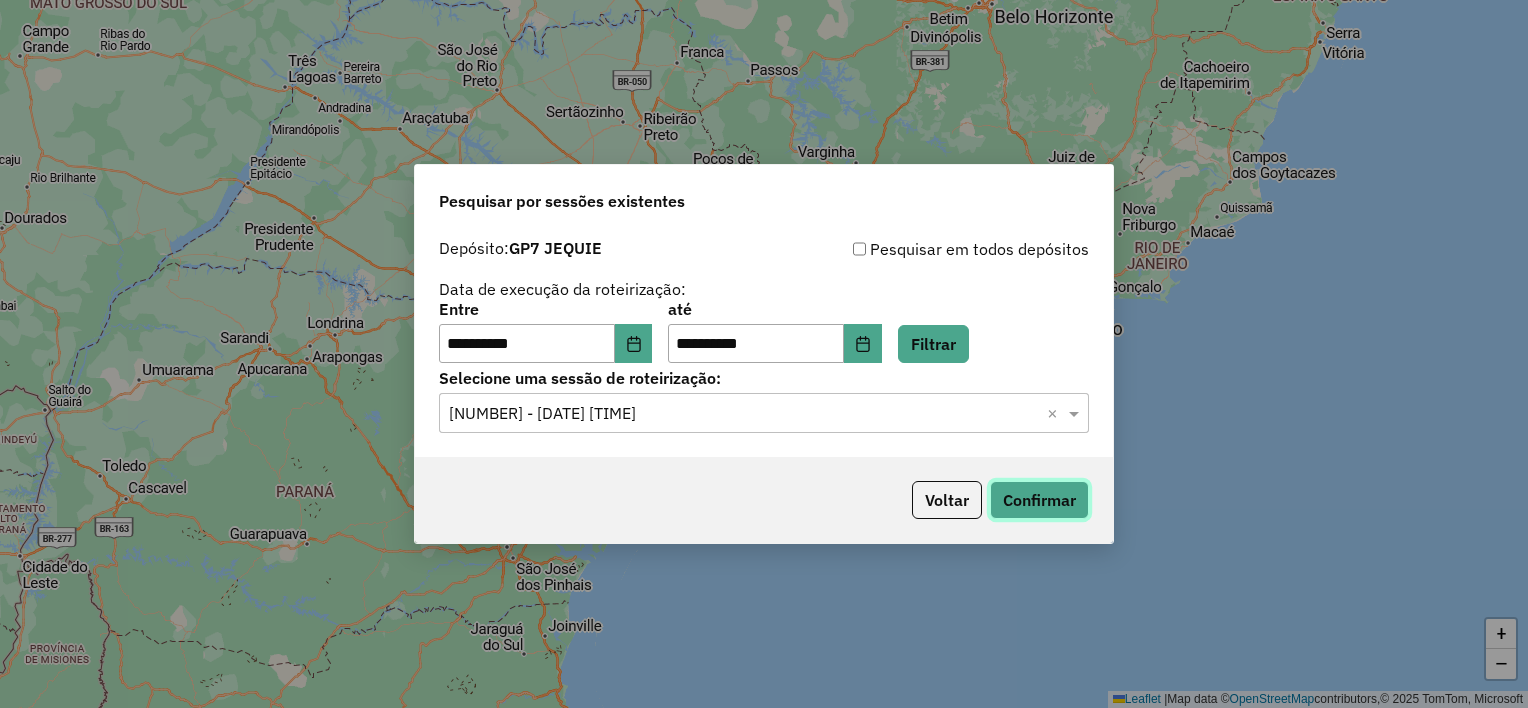 click on "Confirmar" 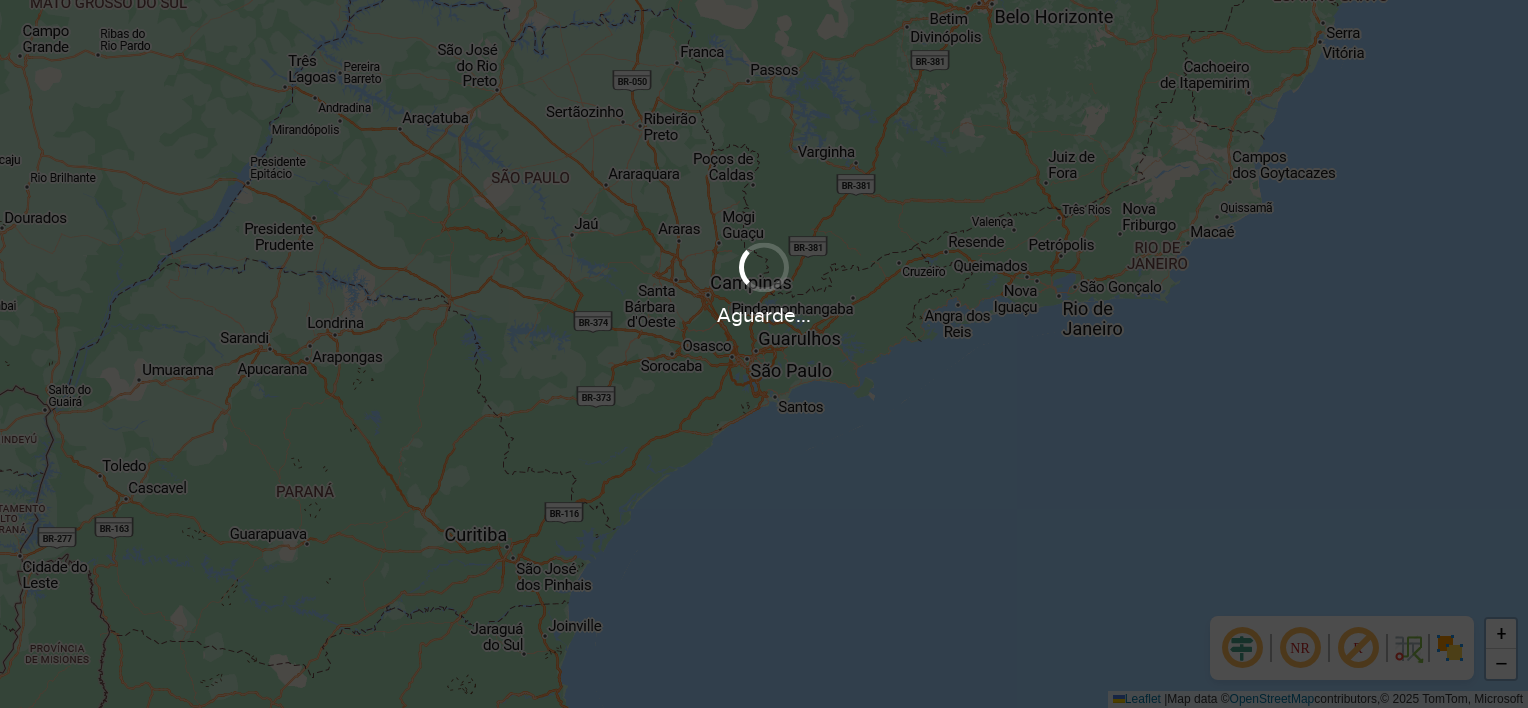 scroll, scrollTop: 0, scrollLeft: 0, axis: both 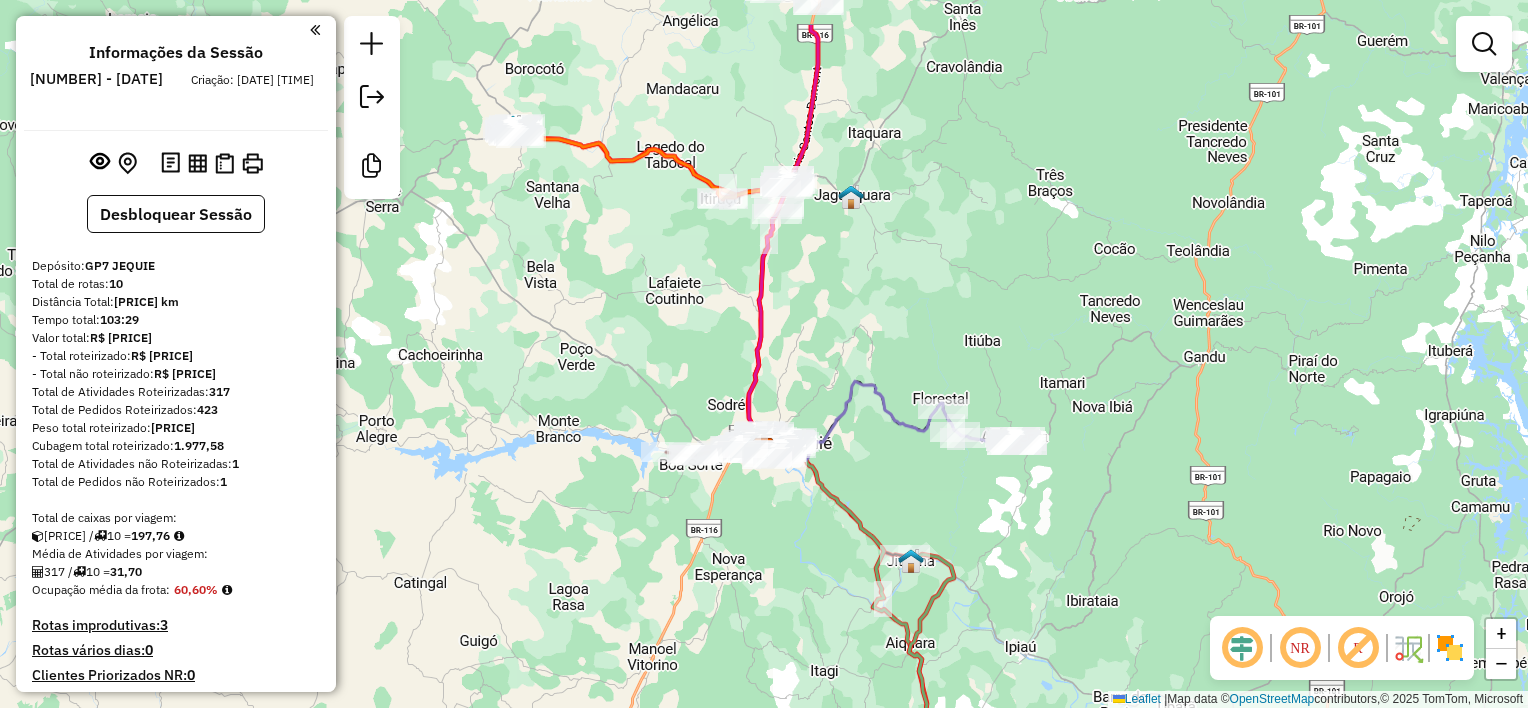 drag, startPoint x: 927, startPoint y: 304, endPoint x: 938, endPoint y: 554, distance: 250.24188 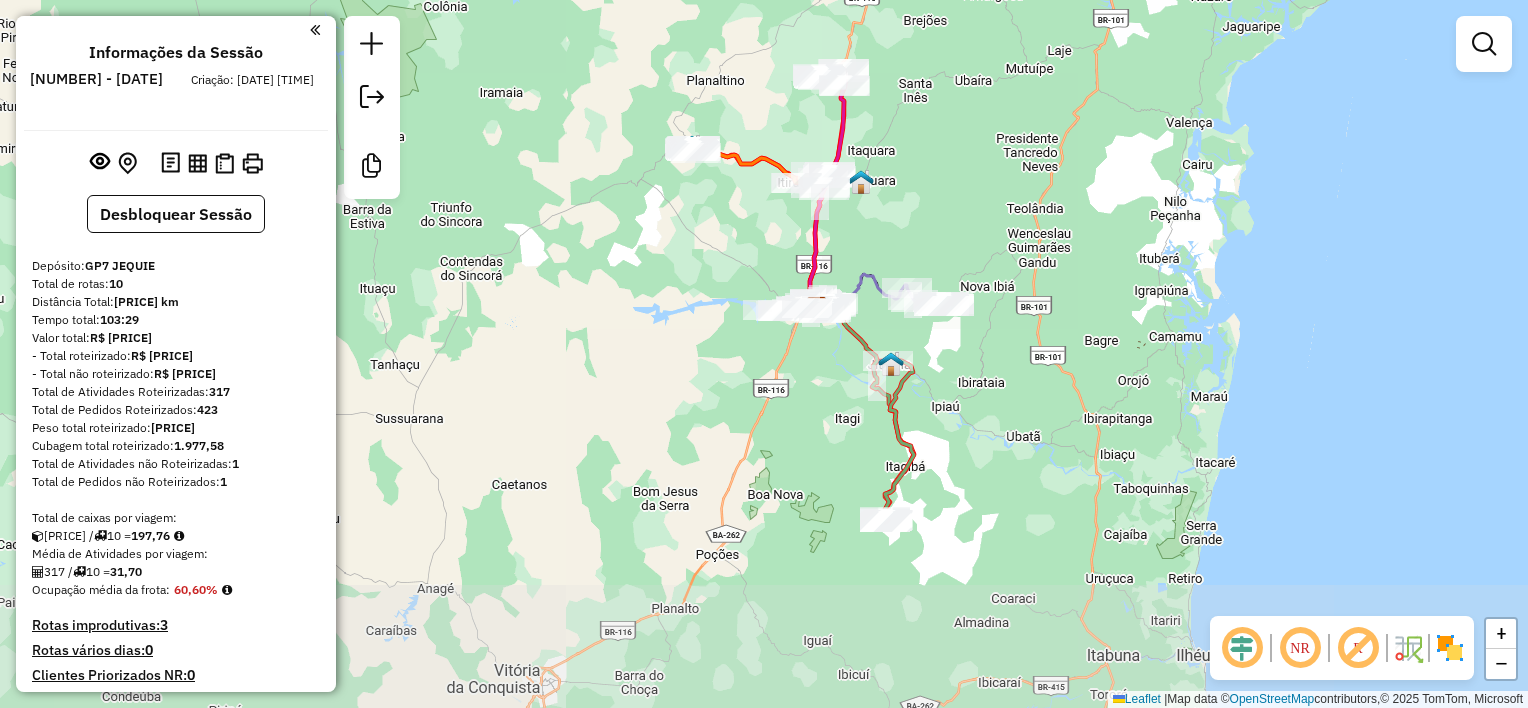 drag, startPoint x: 978, startPoint y: 436, endPoint x: 931, endPoint y: 230, distance: 211.29364 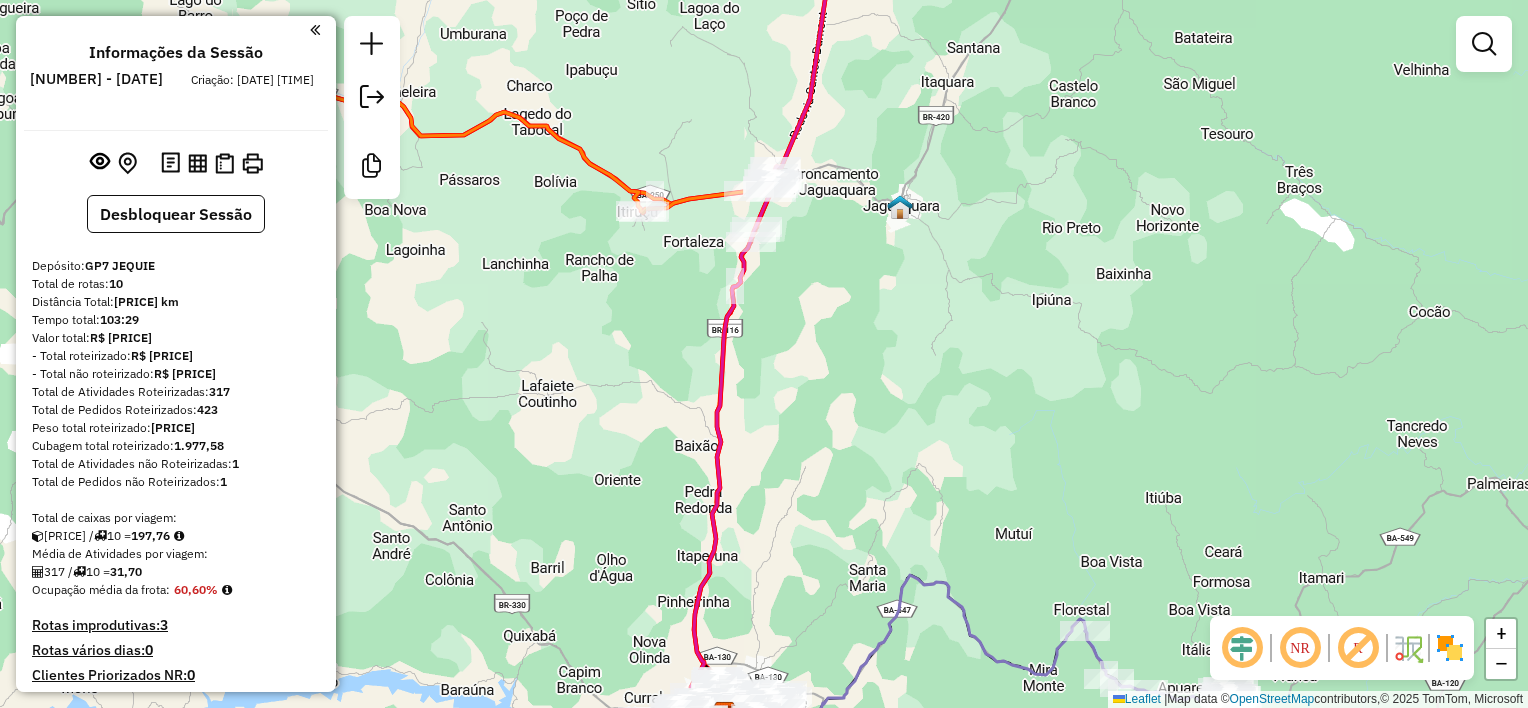 click 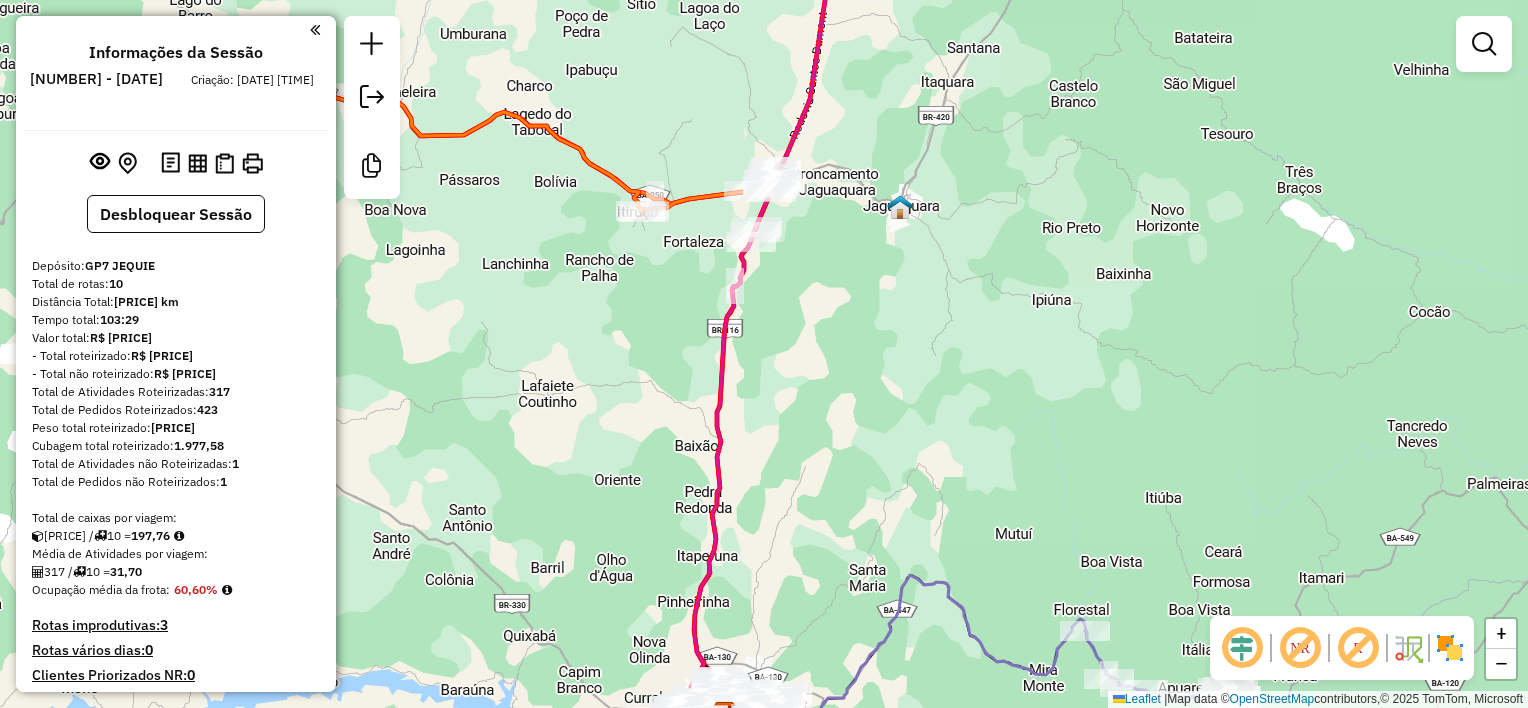 click 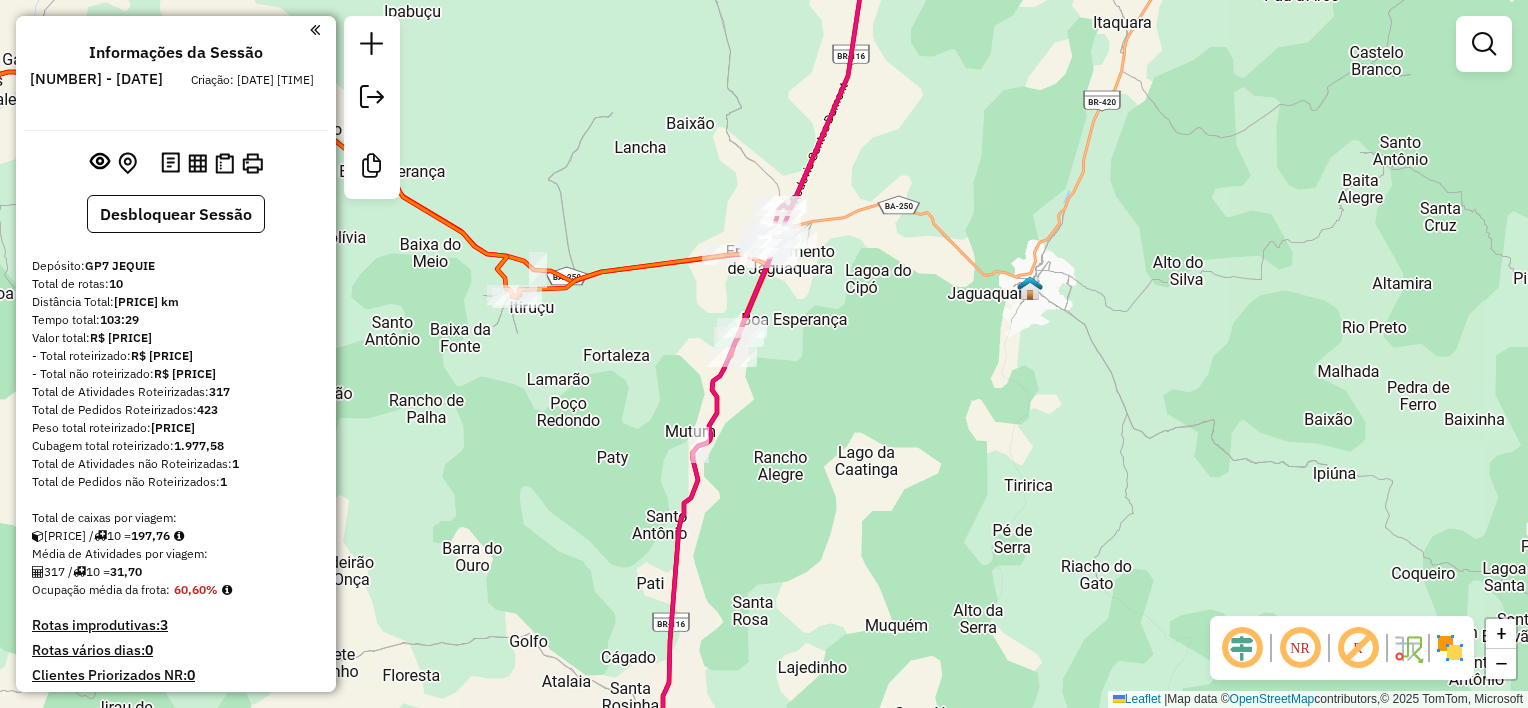 drag, startPoint x: 786, startPoint y: 264, endPoint x: 897, endPoint y: 325, distance: 126.65702 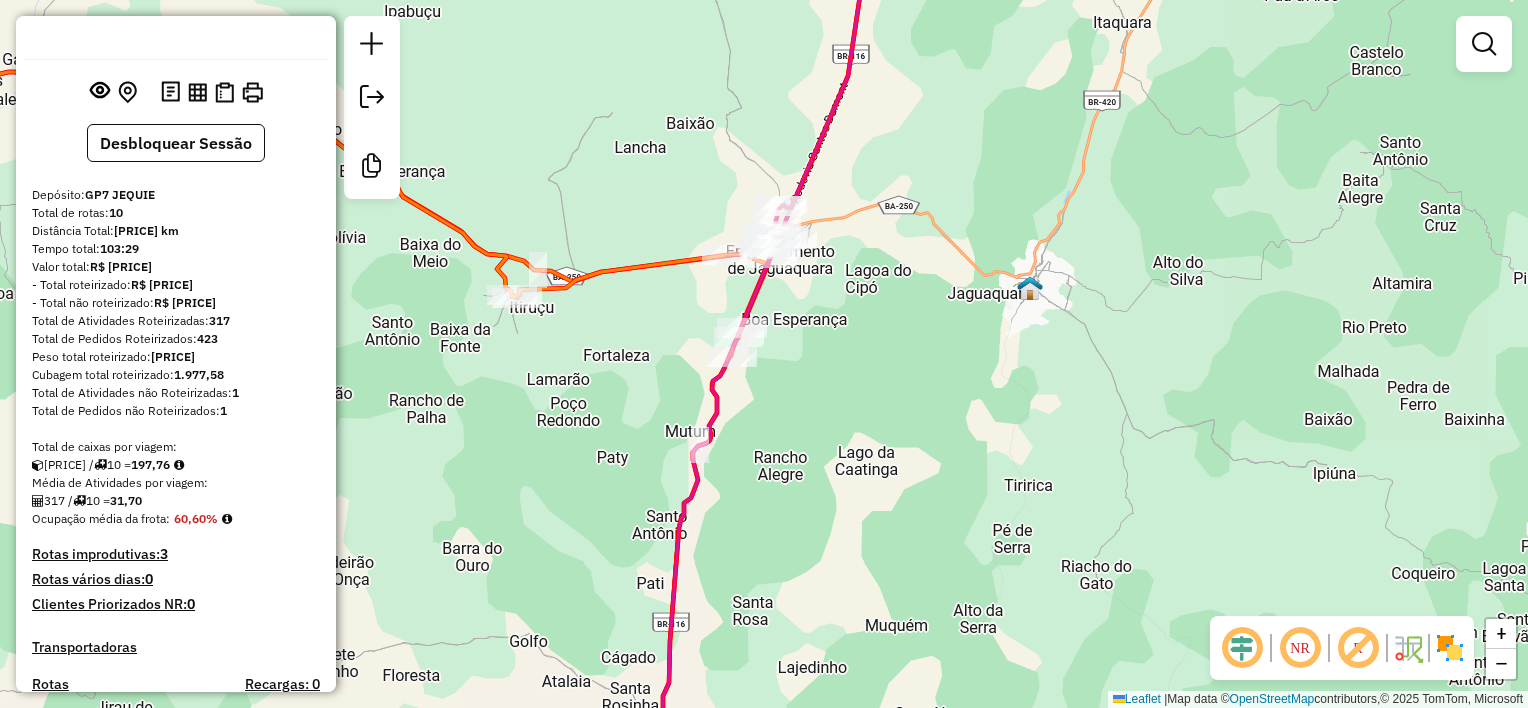 scroll, scrollTop: 100, scrollLeft: 0, axis: vertical 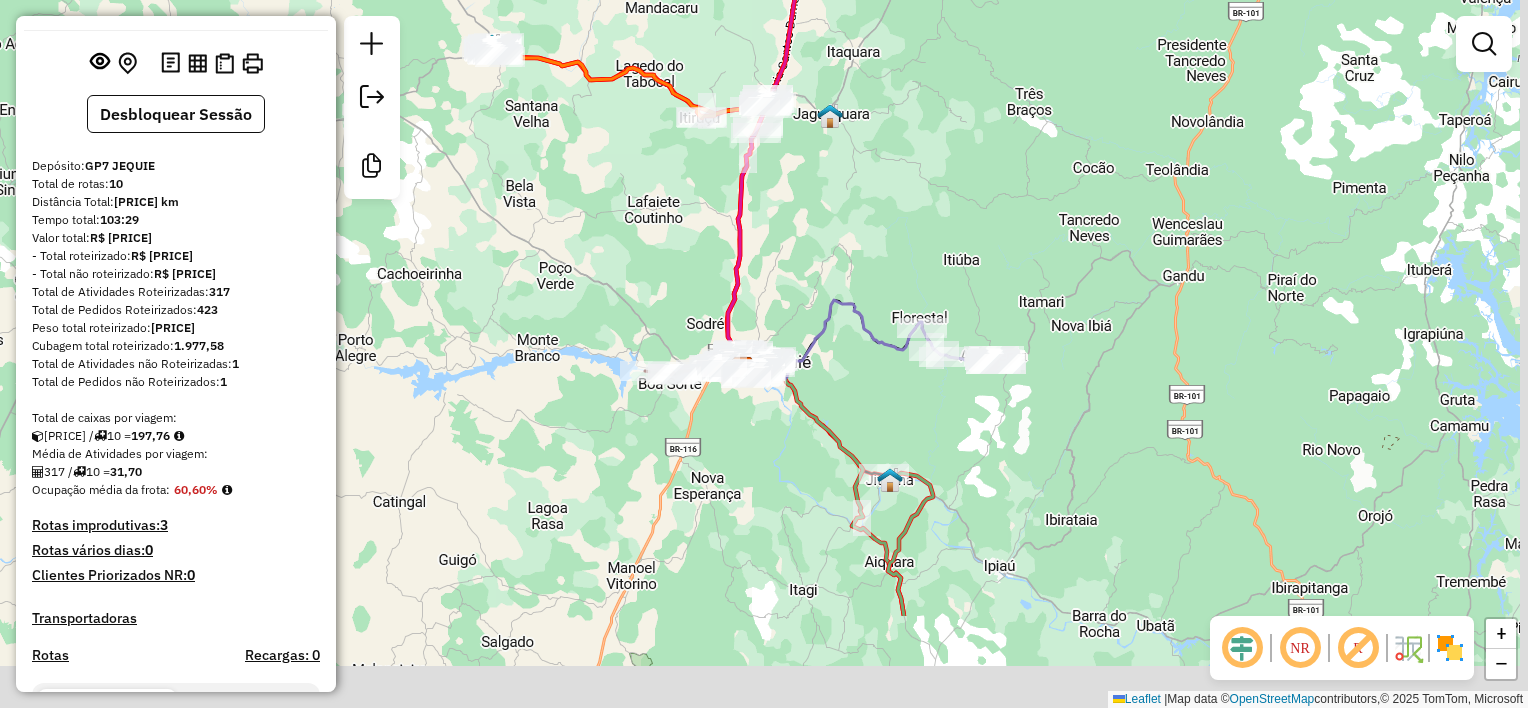 drag, startPoint x: 983, startPoint y: 296, endPoint x: 983, endPoint y: 227, distance: 69 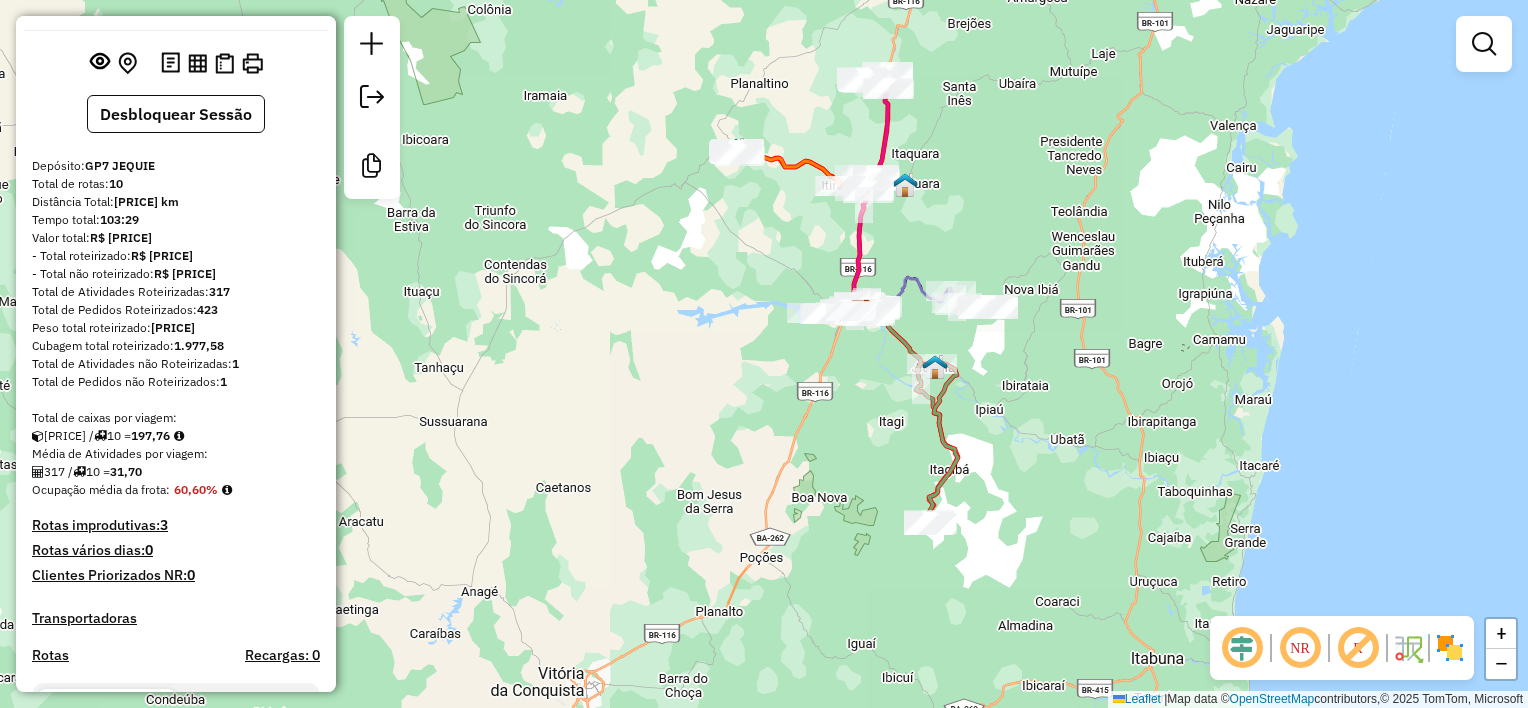 drag, startPoint x: 1056, startPoint y: 488, endPoint x: 1026, endPoint y: 378, distance: 114.01754 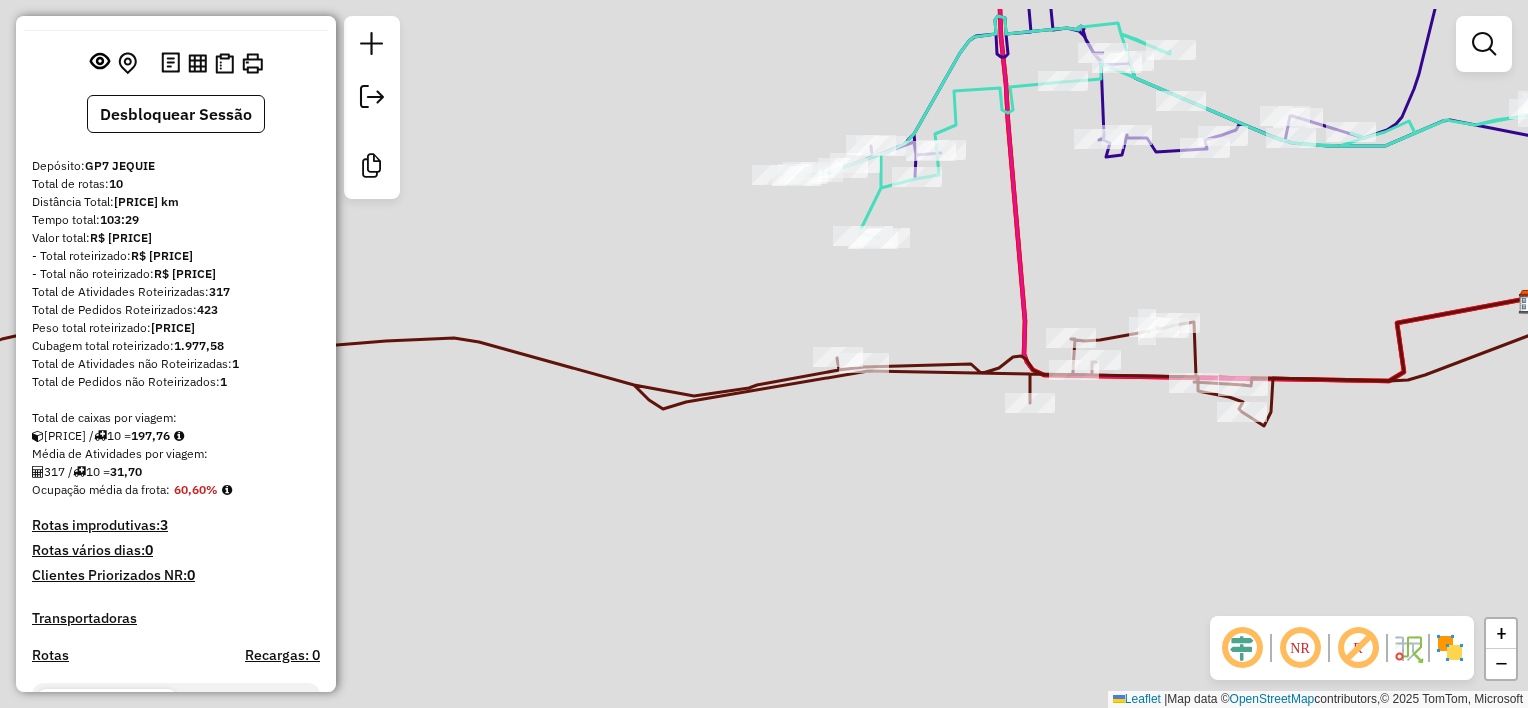 drag, startPoint x: 863, startPoint y: 334, endPoint x: 847, endPoint y: 341, distance: 17.464249 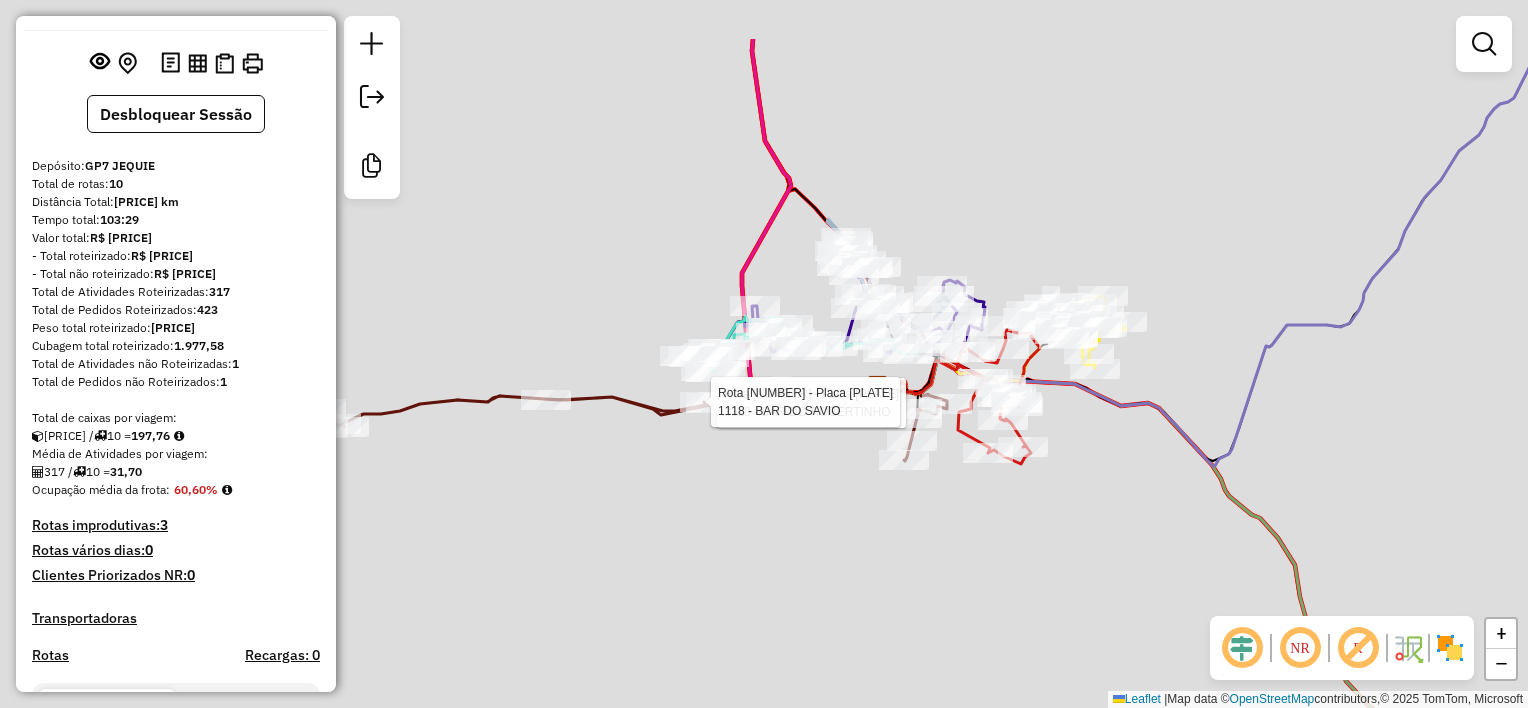 drag, startPoint x: 593, startPoint y: 286, endPoint x: 559, endPoint y: 483, distance: 199.91248 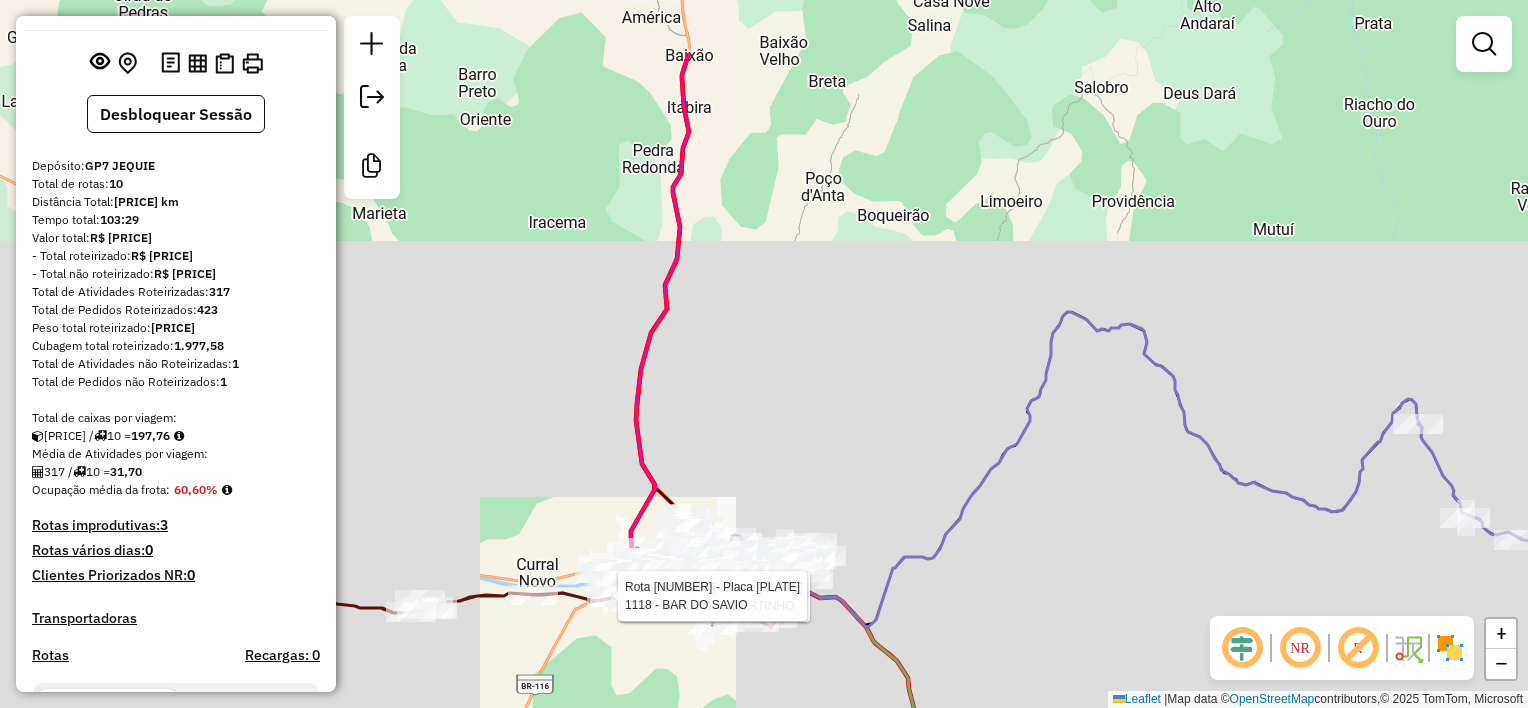 drag, startPoint x: 572, startPoint y: 444, endPoint x: 554, endPoint y: 564, distance: 121.34249 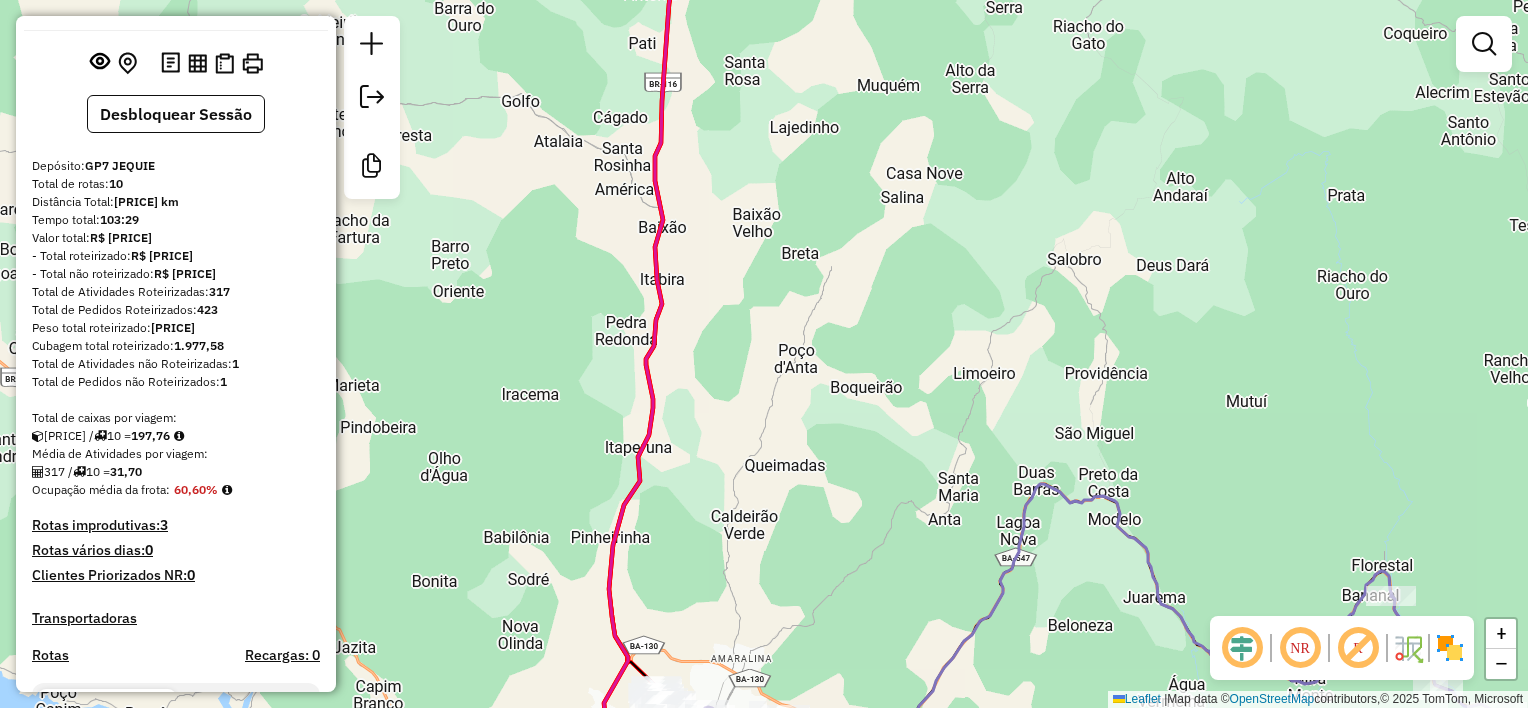 drag, startPoint x: 1035, startPoint y: 319, endPoint x: 1005, endPoint y: 472, distance: 155.91344 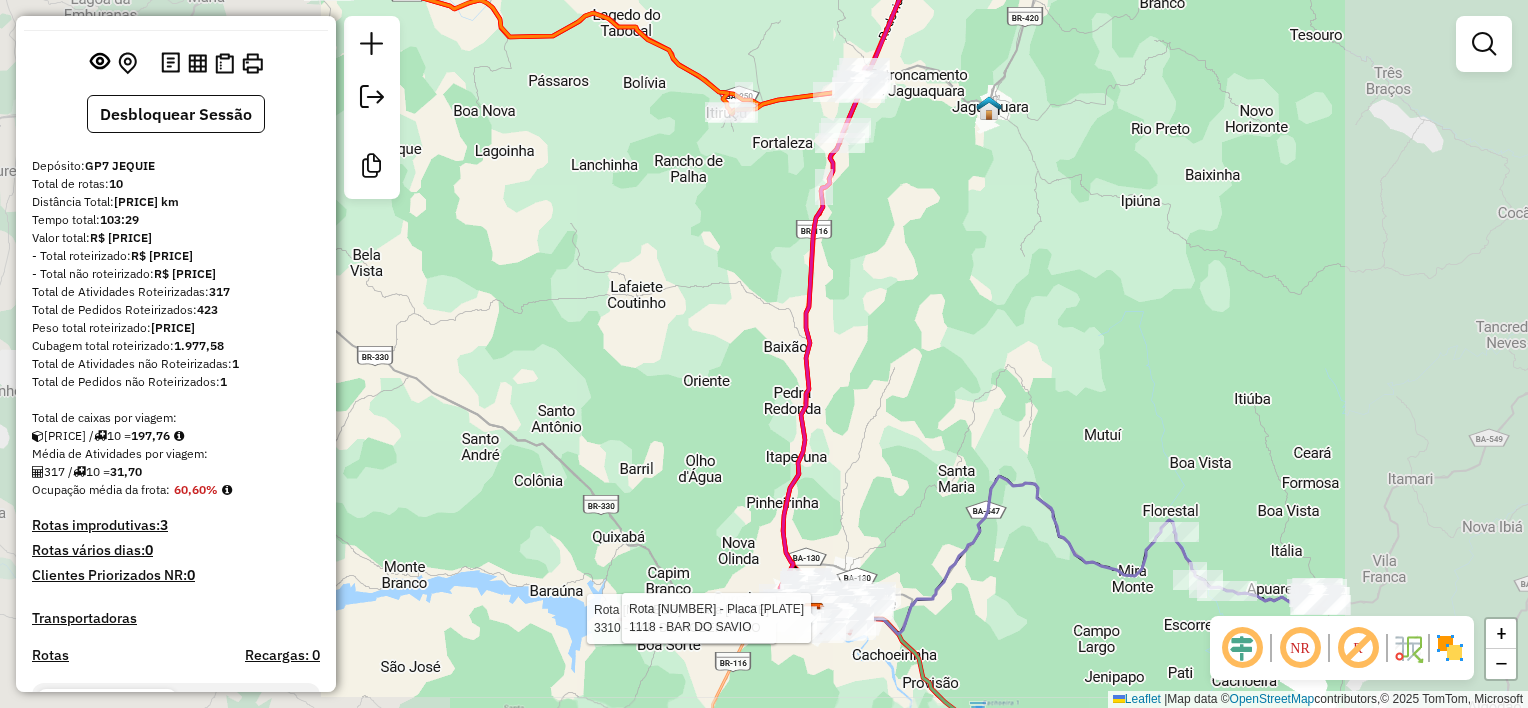 drag, startPoint x: 997, startPoint y: 296, endPoint x: 915, endPoint y: 549, distance: 265.95676 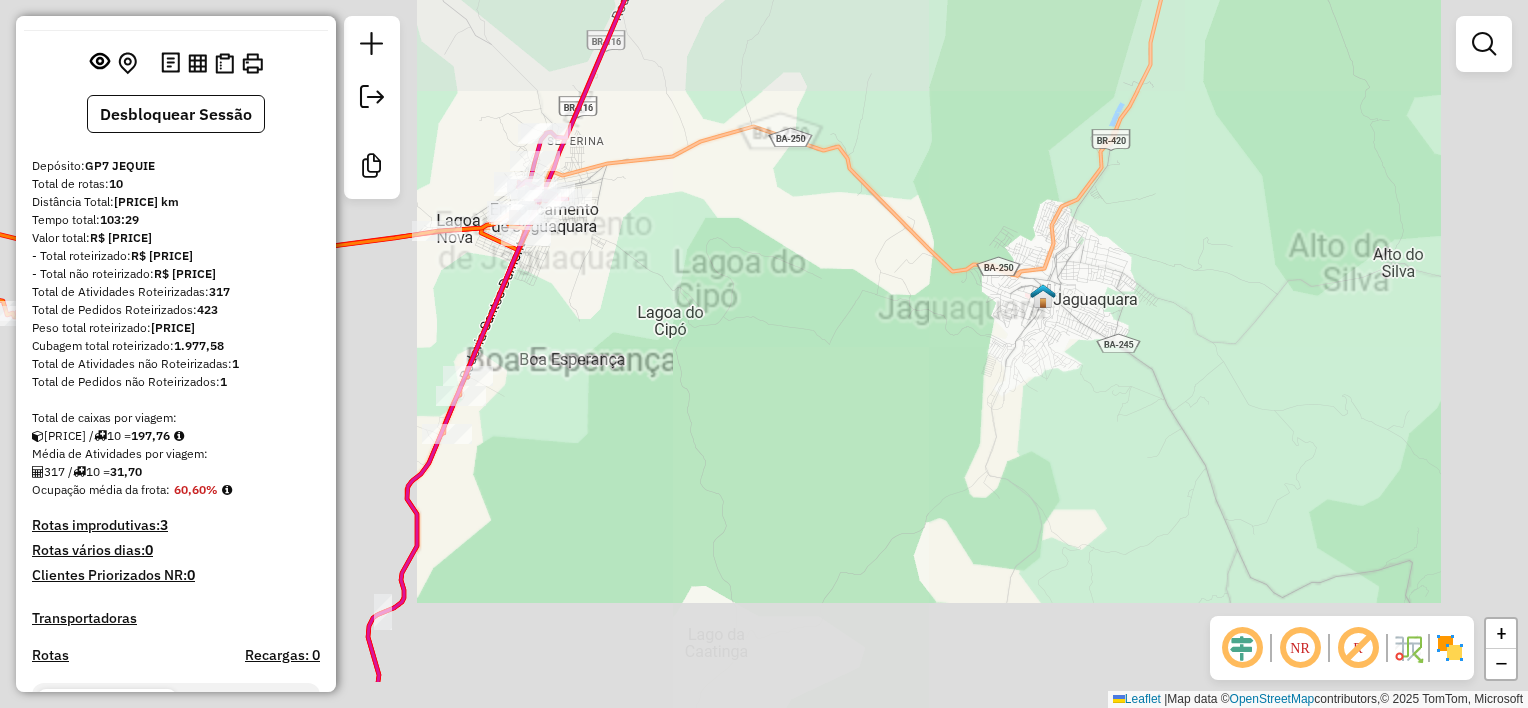 drag, startPoint x: 1042, startPoint y: 362, endPoint x: 1118, endPoint y: 266, distance: 122.441826 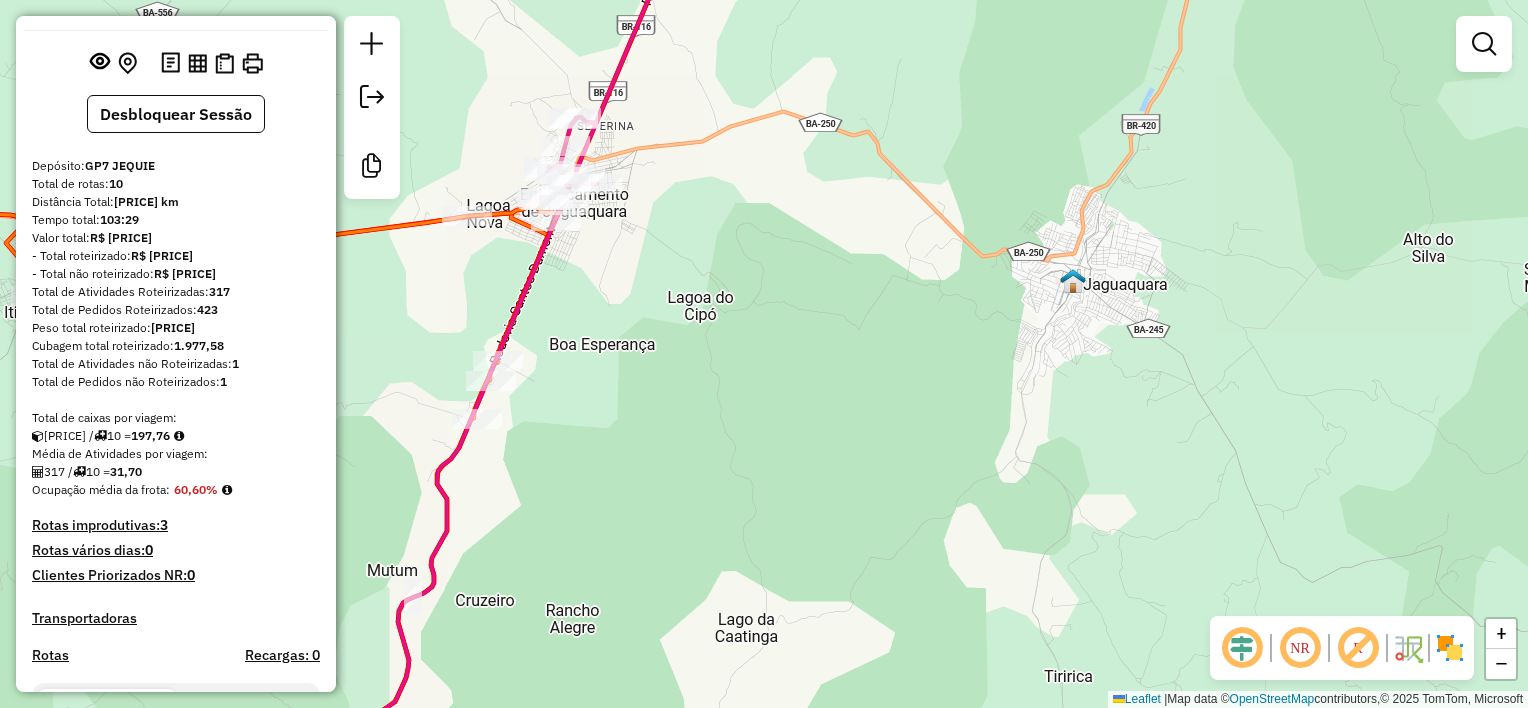 drag, startPoint x: 1004, startPoint y: 338, endPoint x: 1016, endPoint y: 361, distance: 25.942244 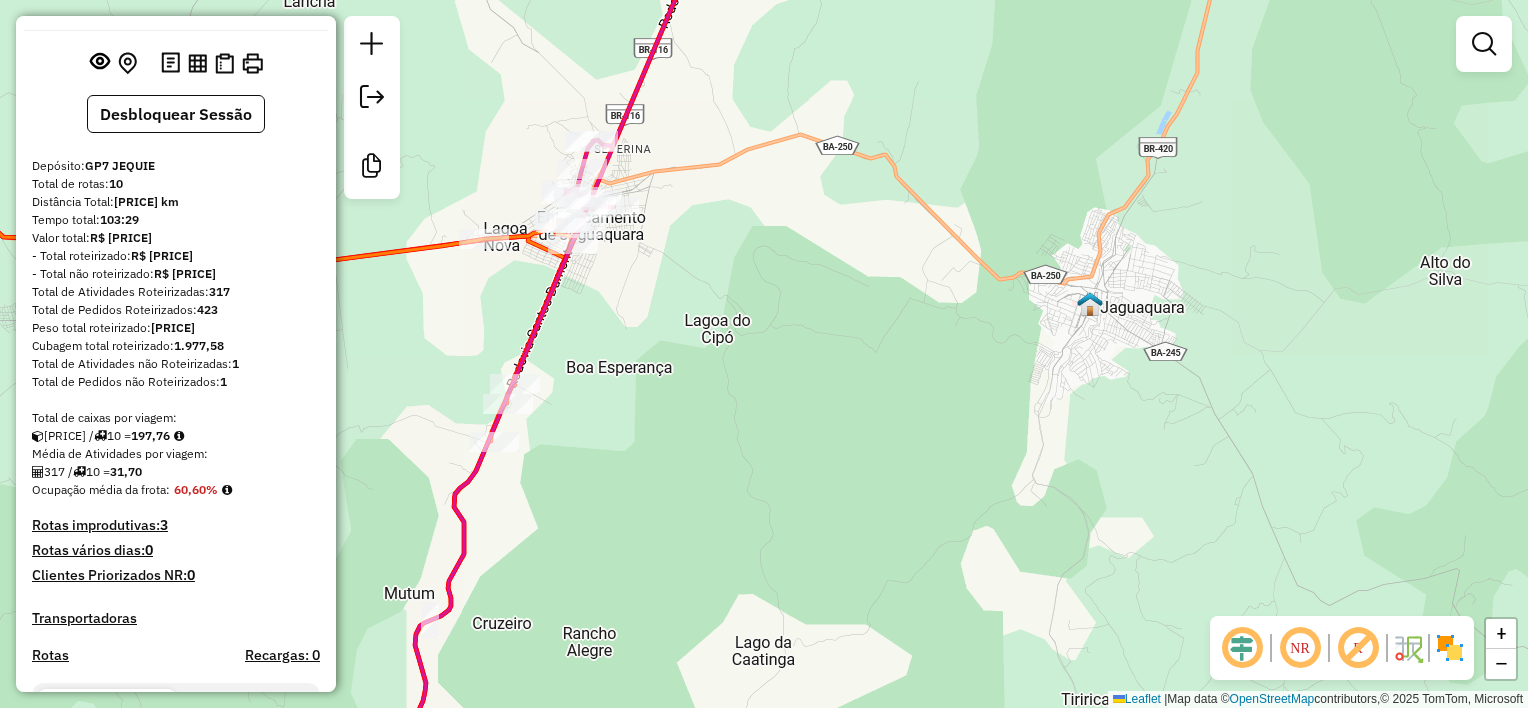 drag, startPoint x: 884, startPoint y: 372, endPoint x: 893, endPoint y: 366, distance: 10.816654 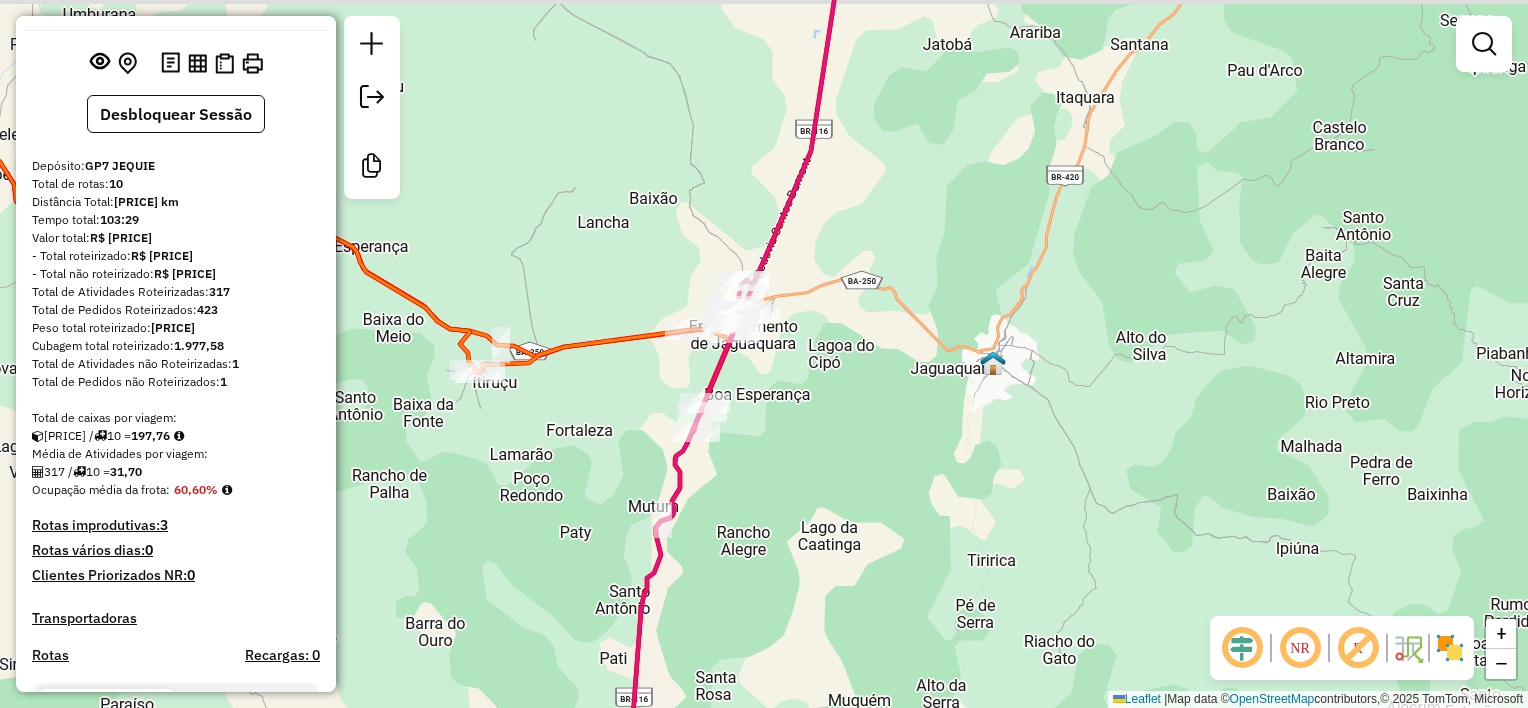 drag, startPoint x: 872, startPoint y: 365, endPoint x: 912, endPoint y: 473, distance: 115.16944 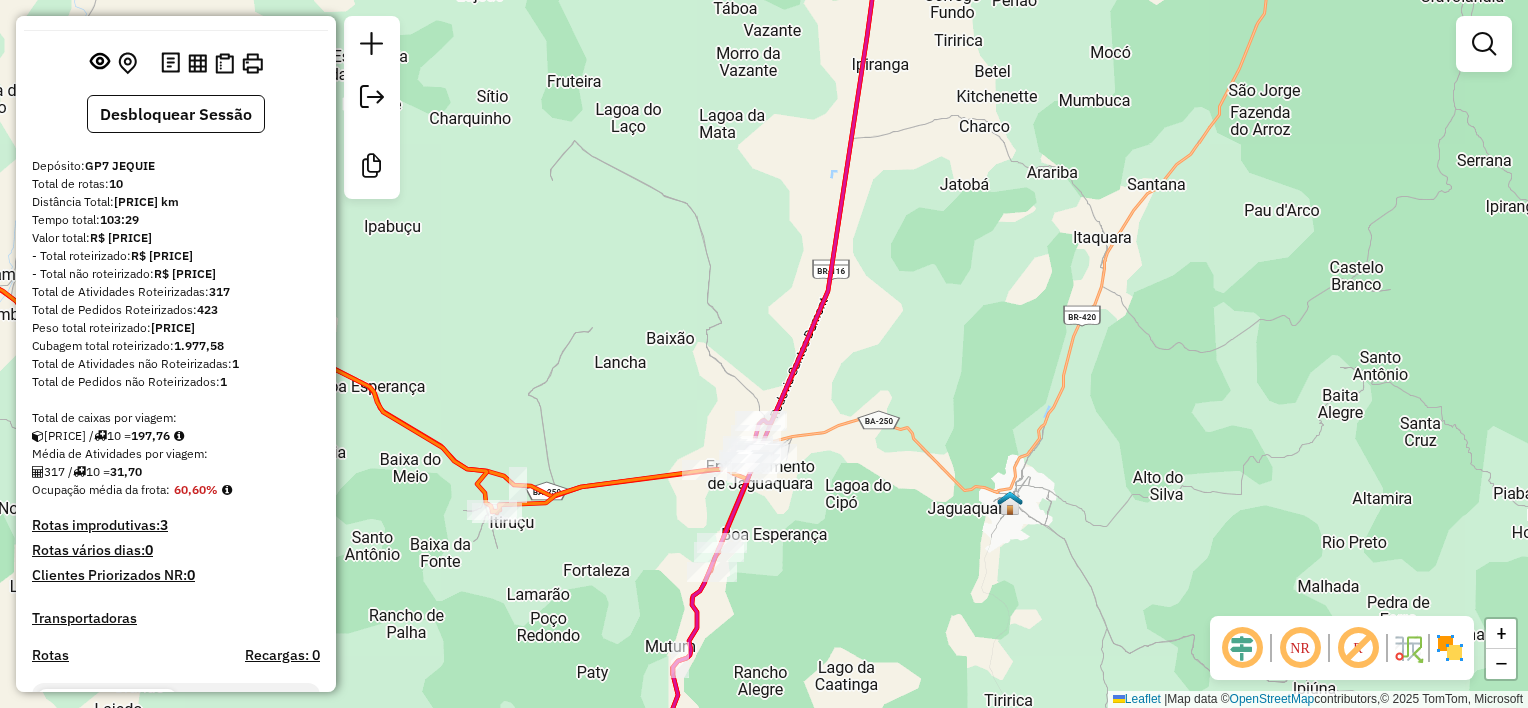drag, startPoint x: 915, startPoint y: 466, endPoint x: 892, endPoint y: 498, distance: 39.40812 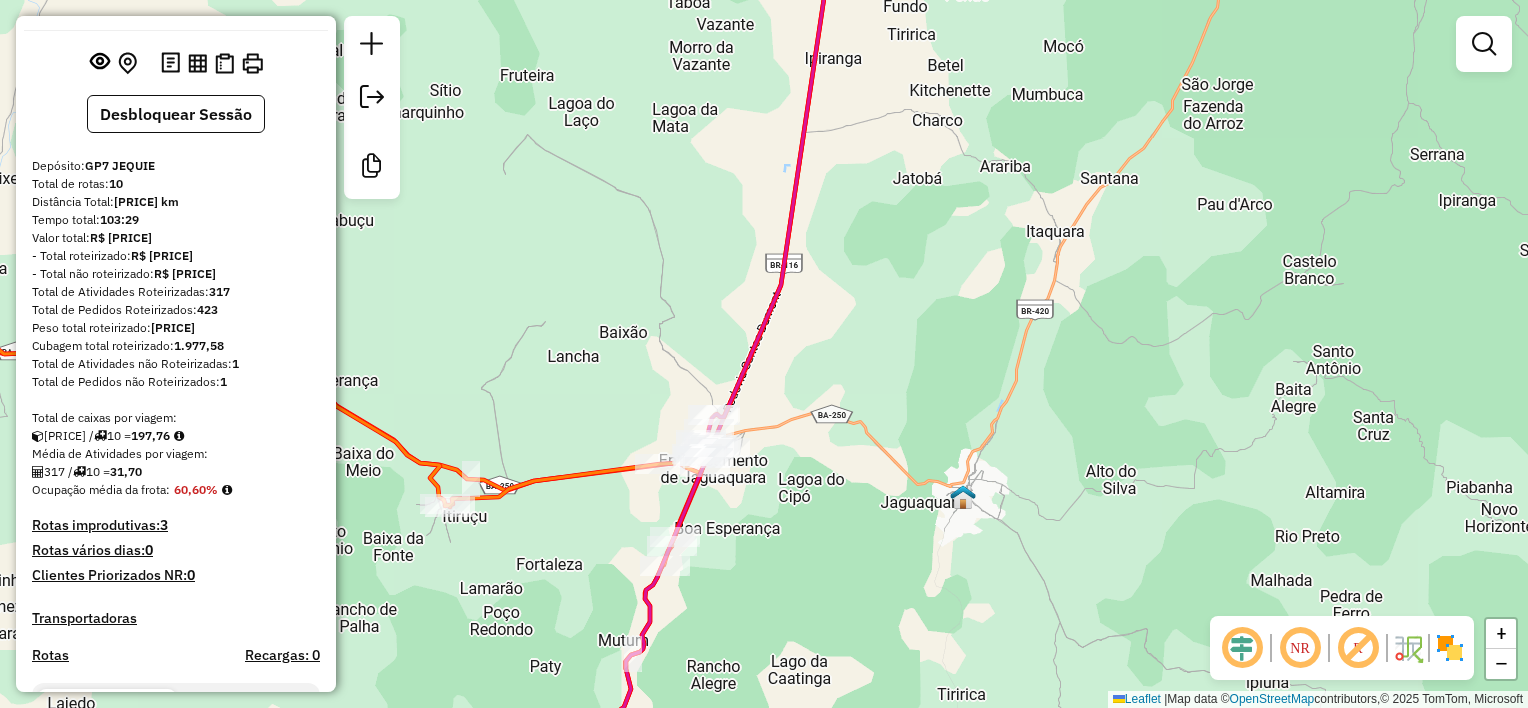 drag, startPoint x: 928, startPoint y: 521, endPoint x: 876, endPoint y: 514, distance: 52.46904 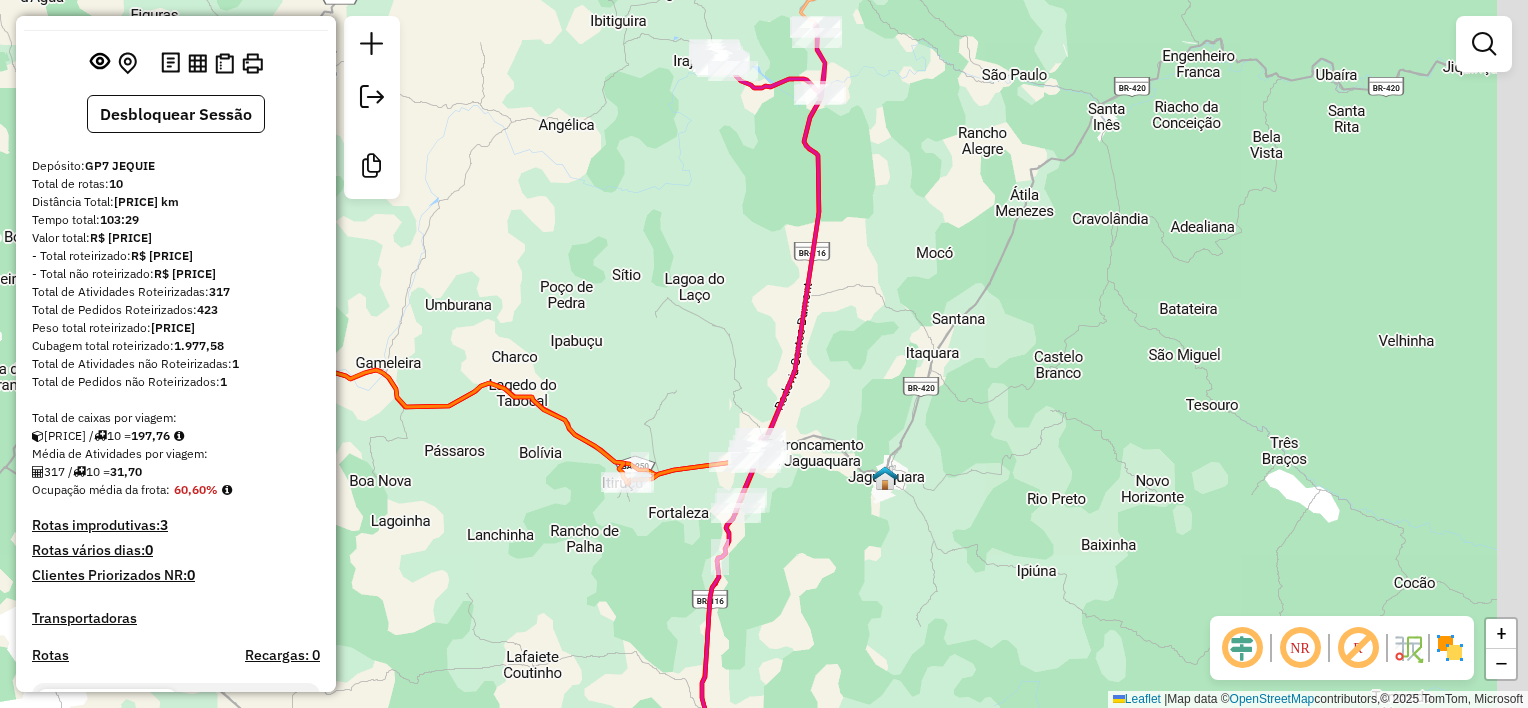drag, startPoint x: 866, startPoint y: 514, endPoint x: 820, endPoint y: 488, distance: 52.83938 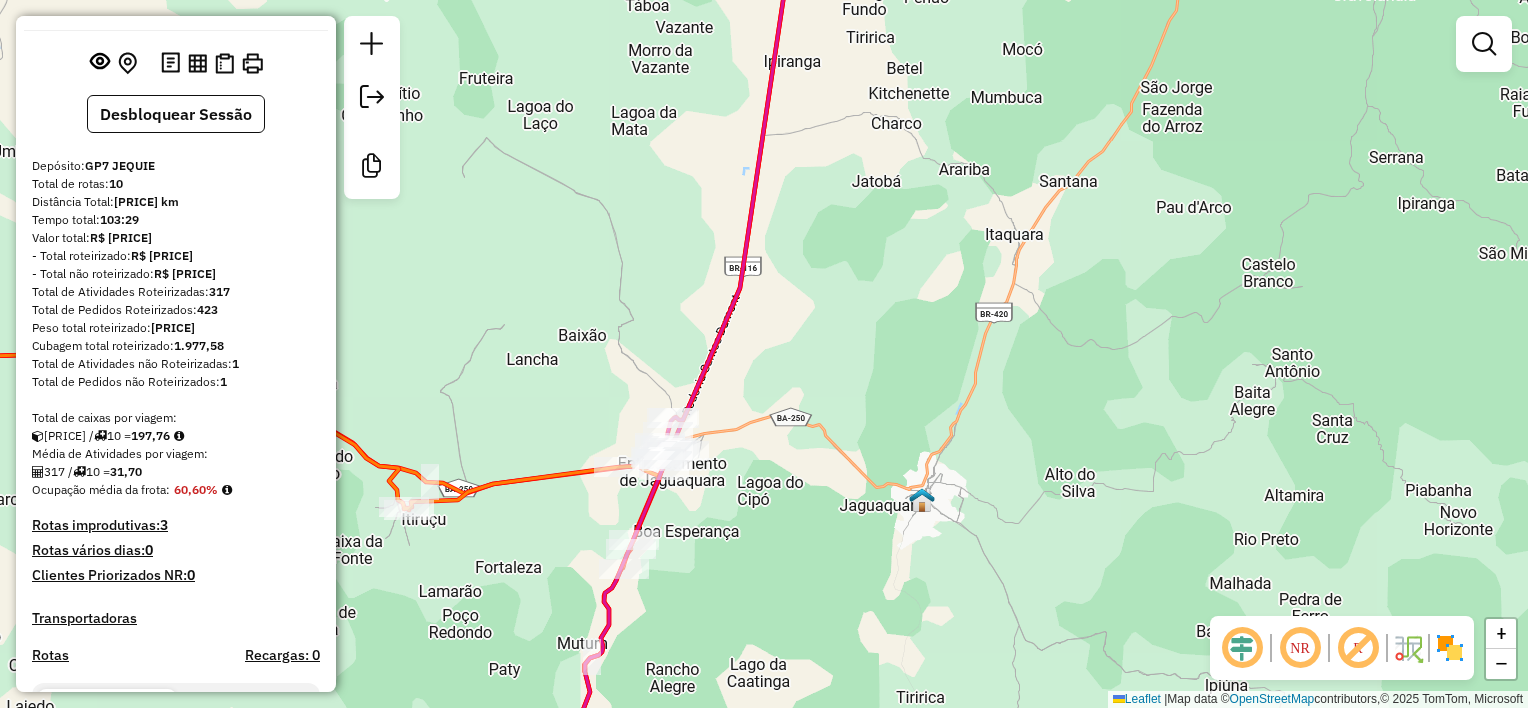 drag, startPoint x: 872, startPoint y: 298, endPoint x: 888, endPoint y: 540, distance: 242.52835 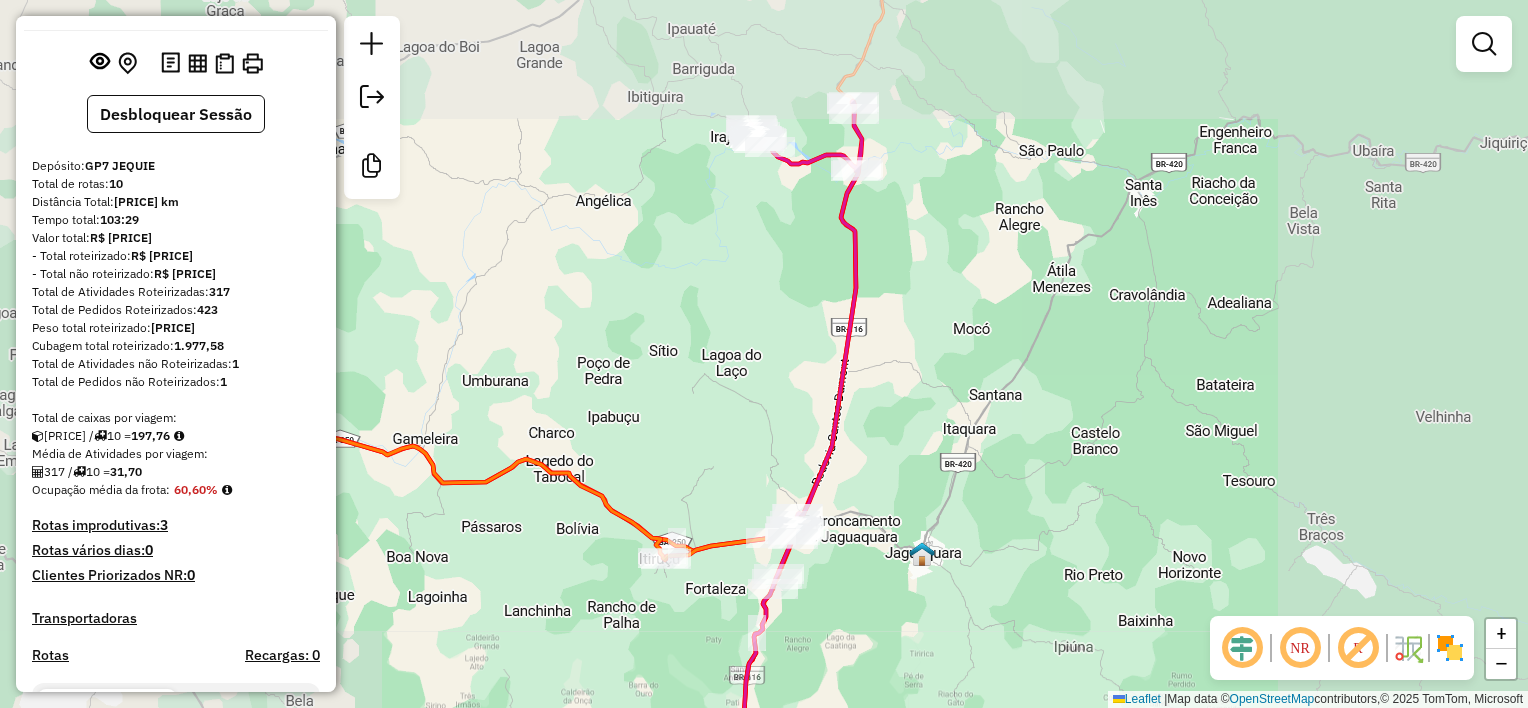 drag, startPoint x: 916, startPoint y: 580, endPoint x: 907, endPoint y: 526, distance: 54.74486 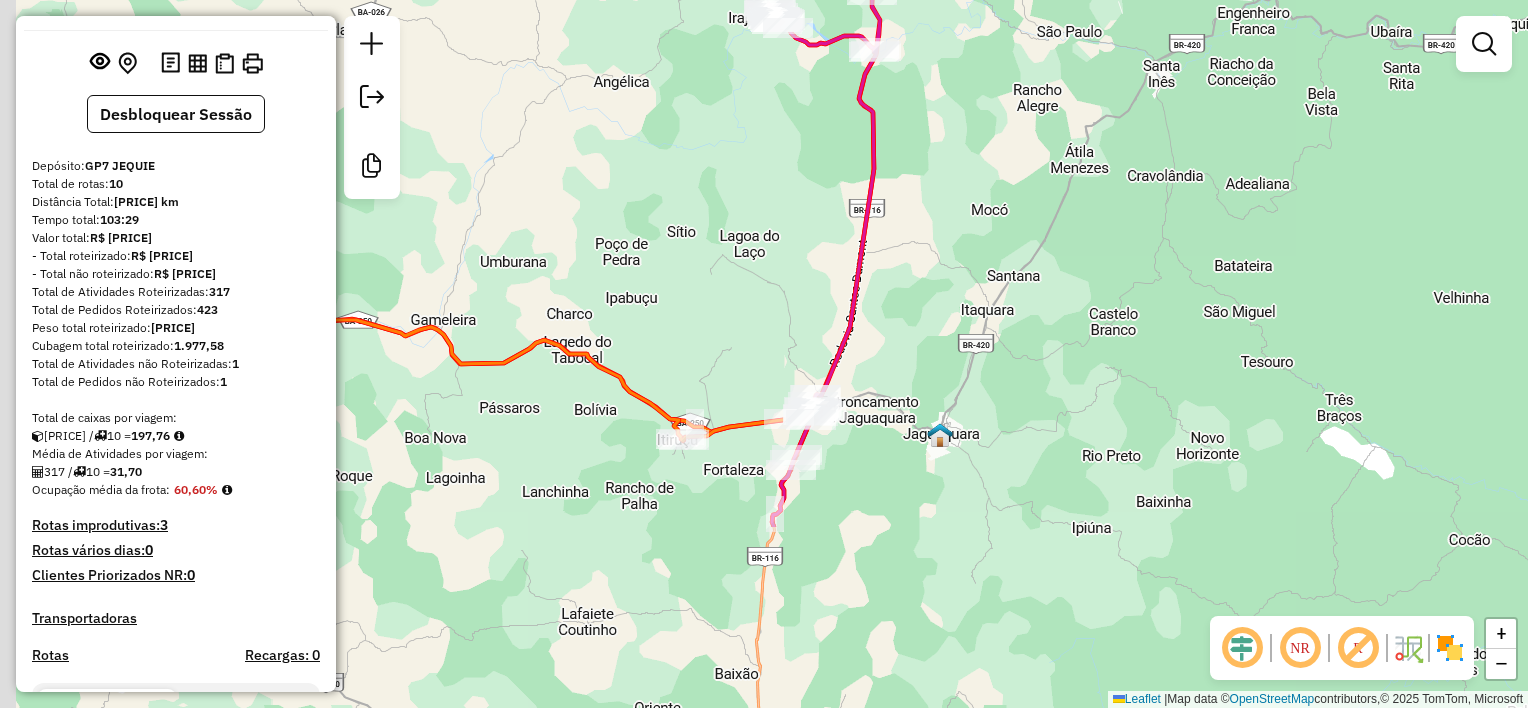drag, startPoint x: 910, startPoint y: 436, endPoint x: 958, endPoint y: 222, distance: 219.31712 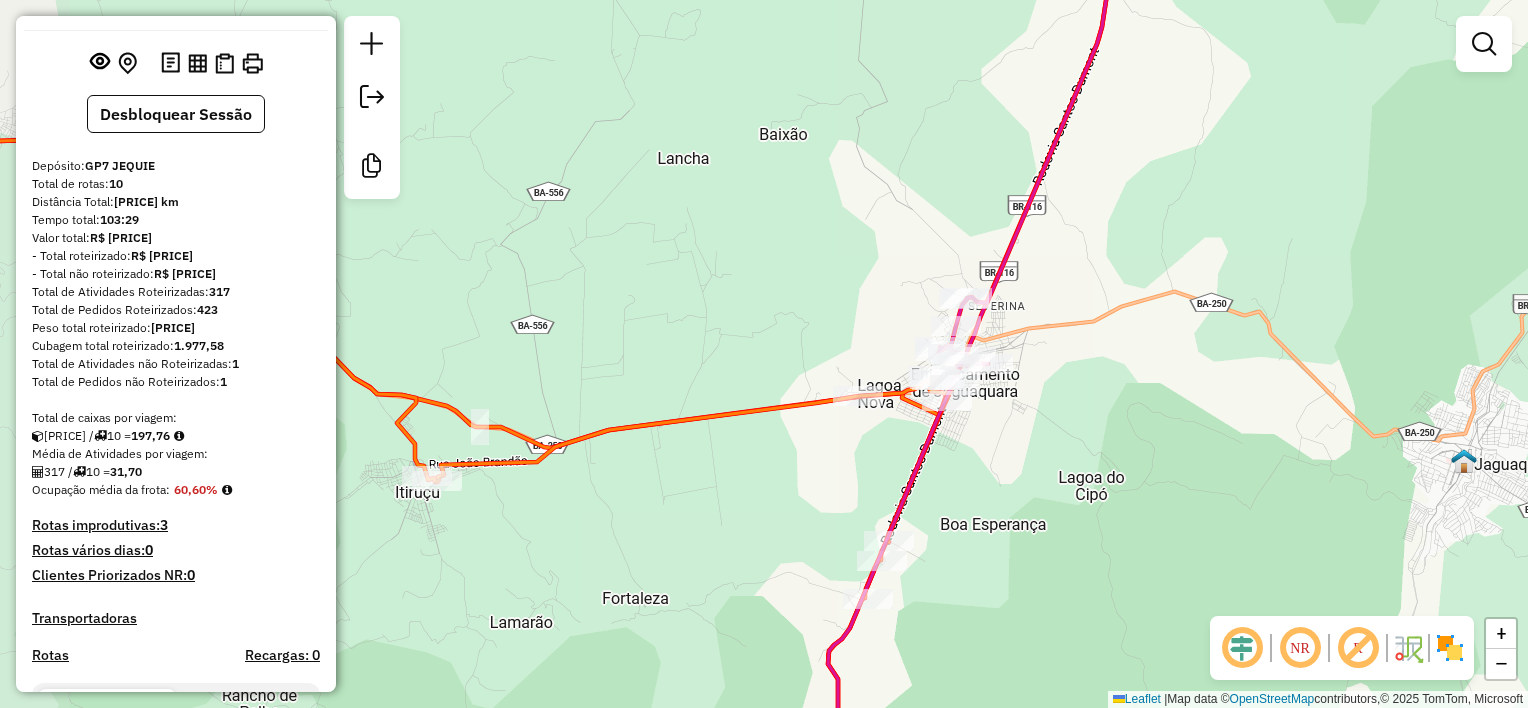 drag, startPoint x: 1220, startPoint y: 385, endPoint x: 1107, endPoint y: 372, distance: 113.74533 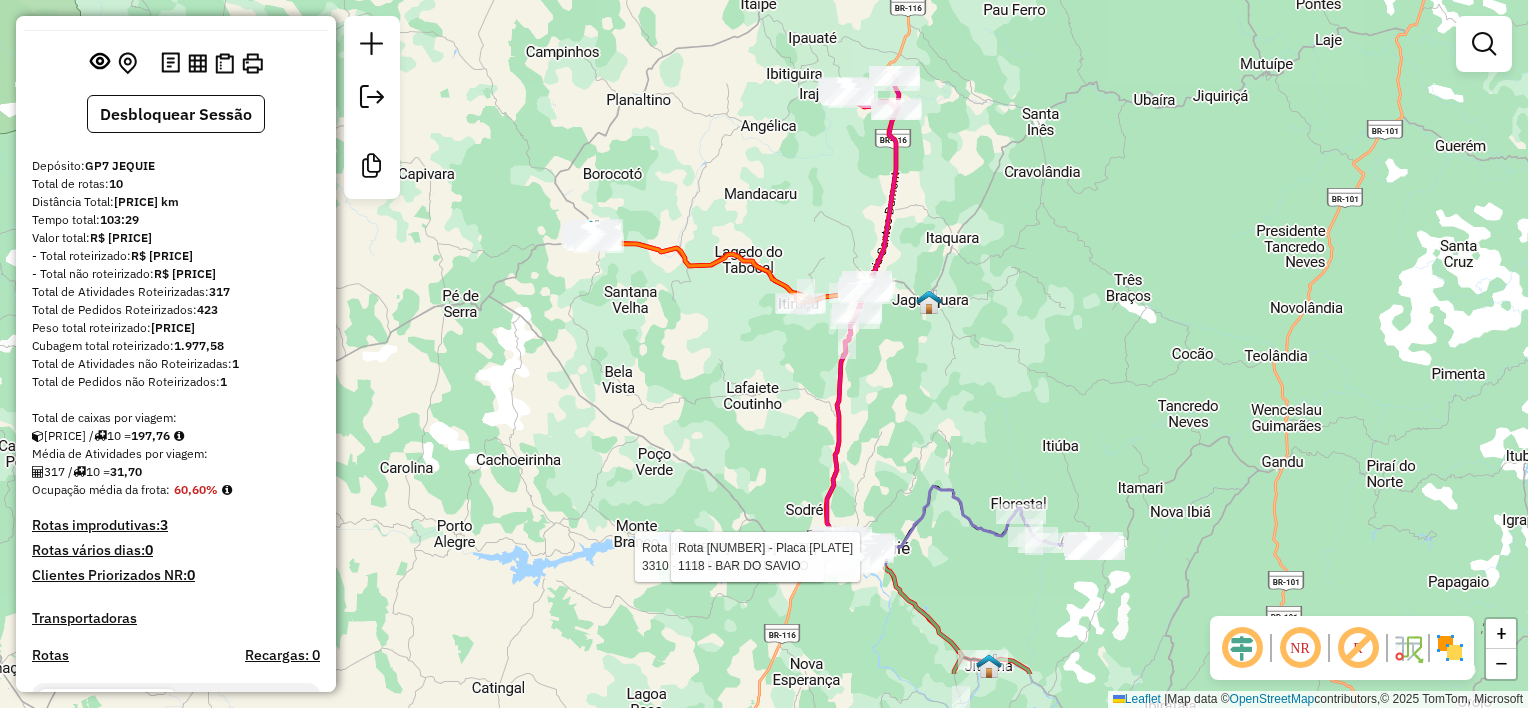 drag, startPoint x: 1029, startPoint y: 468, endPoint x: 947, endPoint y: 388, distance: 114.56003 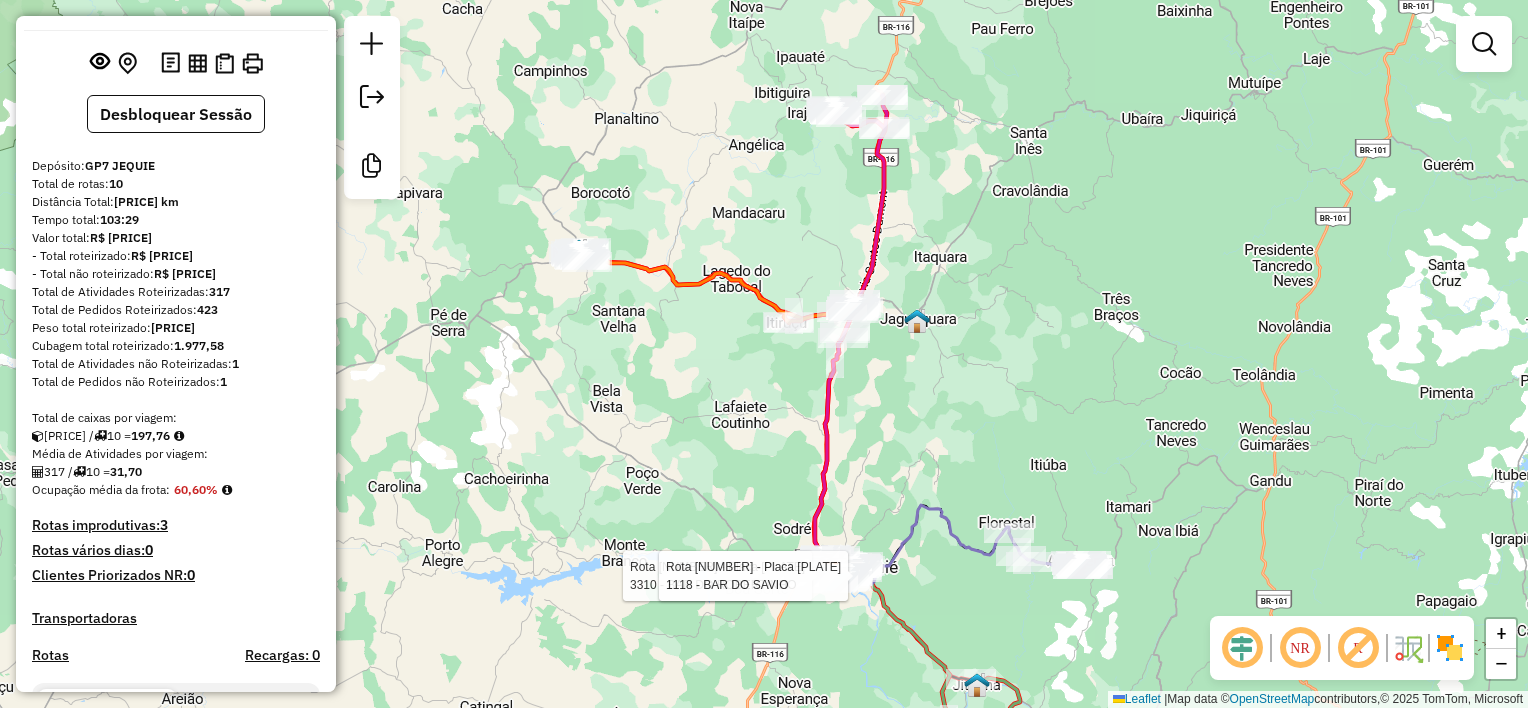 drag, startPoint x: 1037, startPoint y: 399, endPoint x: 1028, endPoint y: 411, distance: 15 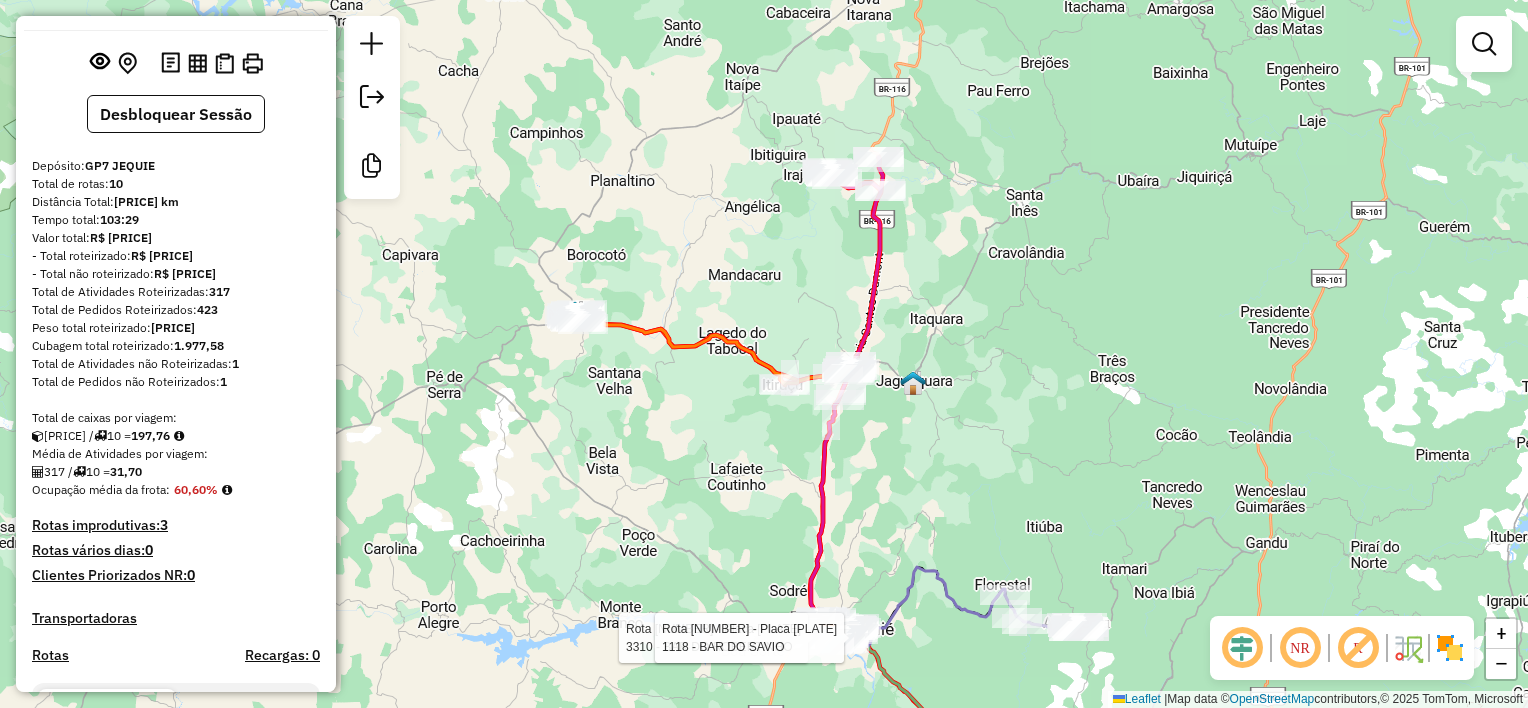 drag, startPoint x: 976, startPoint y: 278, endPoint x: 972, endPoint y: 441, distance: 163.04907 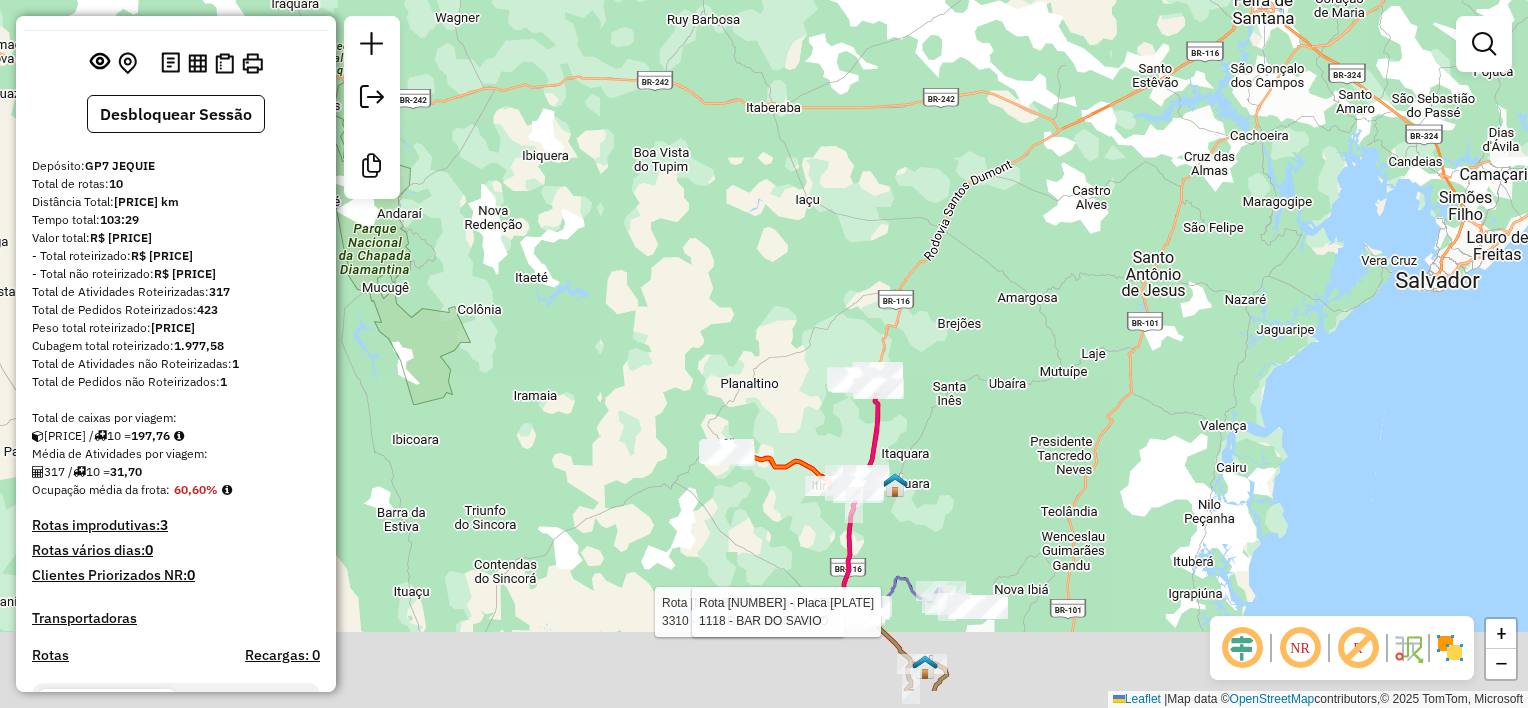 drag, startPoint x: 887, startPoint y: 587, endPoint x: 894, endPoint y: 252, distance: 335.07312 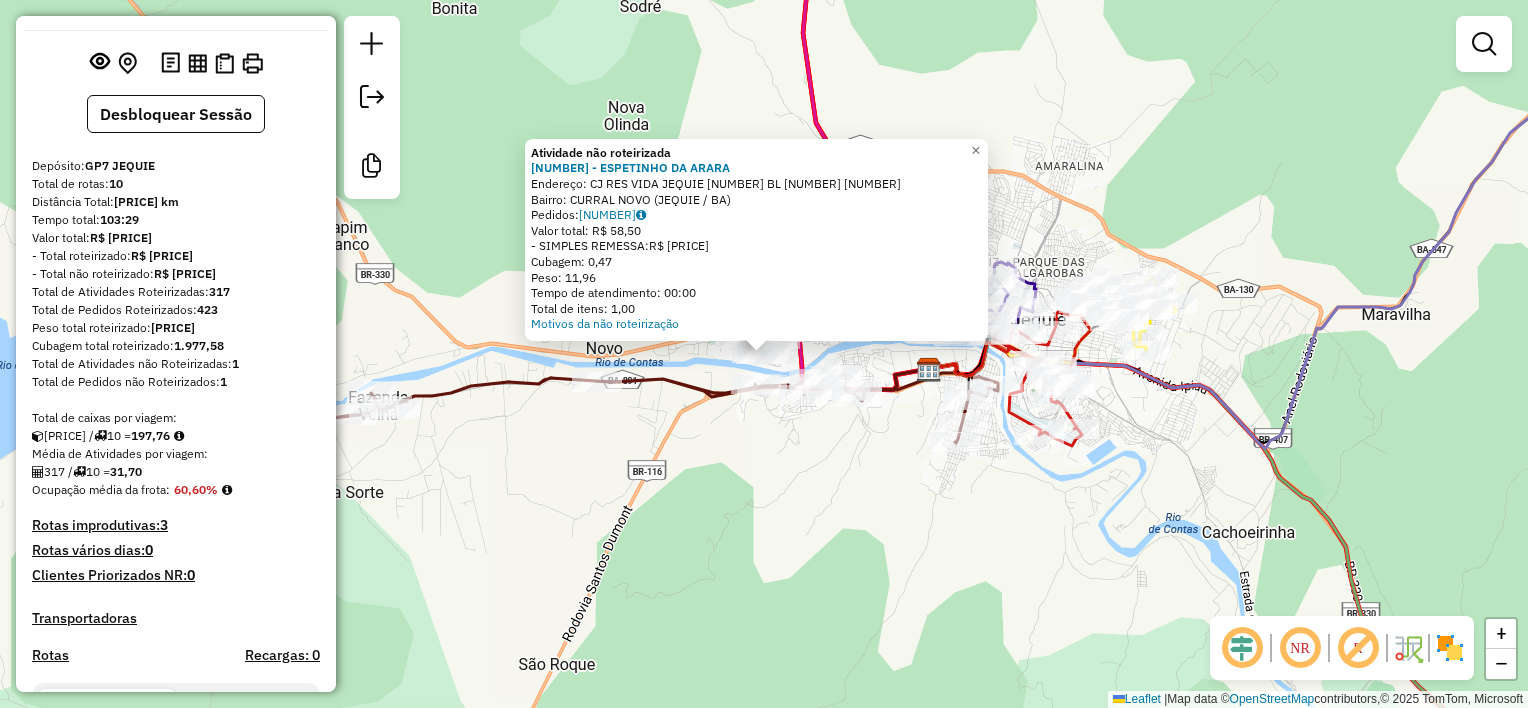 click on "Atividade não roteirizada 5778 - ESPETINHO DA ARARA  Endereço:  CJ RES VIDA JEQUIE 1 BL E5 1   Bairro: CURRAL NOVO (JEQUIE / BA)   Pedidos:  31178629   Valor total: R$ 58,50   - SIMPLES REMESSA:  R$ 58,50   Cubagem: 0,47   Peso: 11,96   Tempo de atendimento: 00:00   Total de itens: 1,00  Motivos da não roteirização × Janela de atendimento Grade de atendimento Capacidade Transportadoras Veículos Cliente Pedidos  Rotas Selecione os dias de semana para filtrar as janelas de atendimento  Seg   Ter   Qua   Qui   Sex   Sáb   Dom  Informe o período da janela de atendimento: De: Até:  Filtrar exatamente a janela do cliente  Considerar janela de atendimento padrão  Selecione os dias de semana para filtrar as grades de atendimento  Seg   Ter   Qua   Qui   Sex   Sáb   Dom   Considerar clientes sem dia de atendimento cadastrado  Clientes fora do dia de atendimento selecionado Filtrar as atividades entre os valores definidos abaixo:  Peso mínimo:   Peso máximo:   Cubagem mínima:   Cubagem máxima:   De:  +" 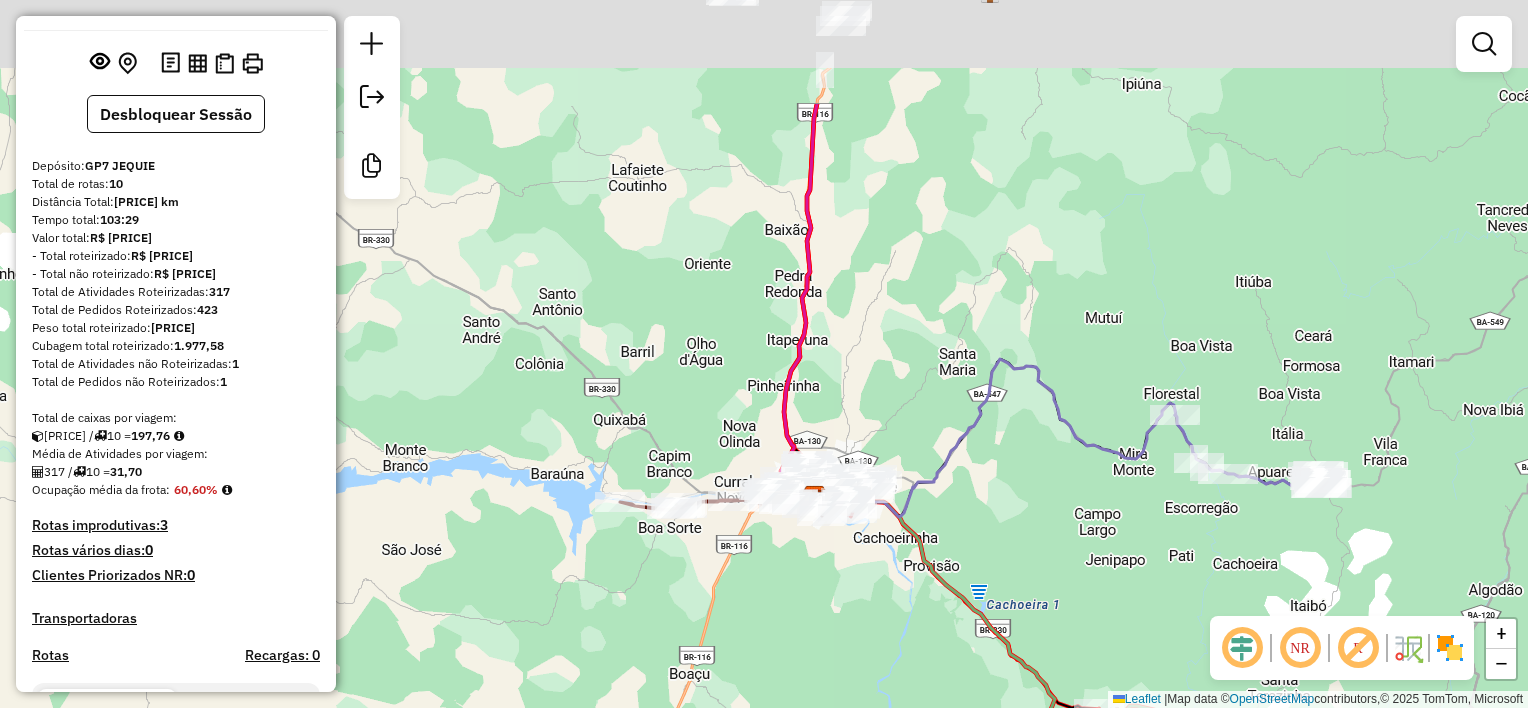 drag, startPoint x: 927, startPoint y: 293, endPoint x: 908, endPoint y: 330, distance: 41.59327 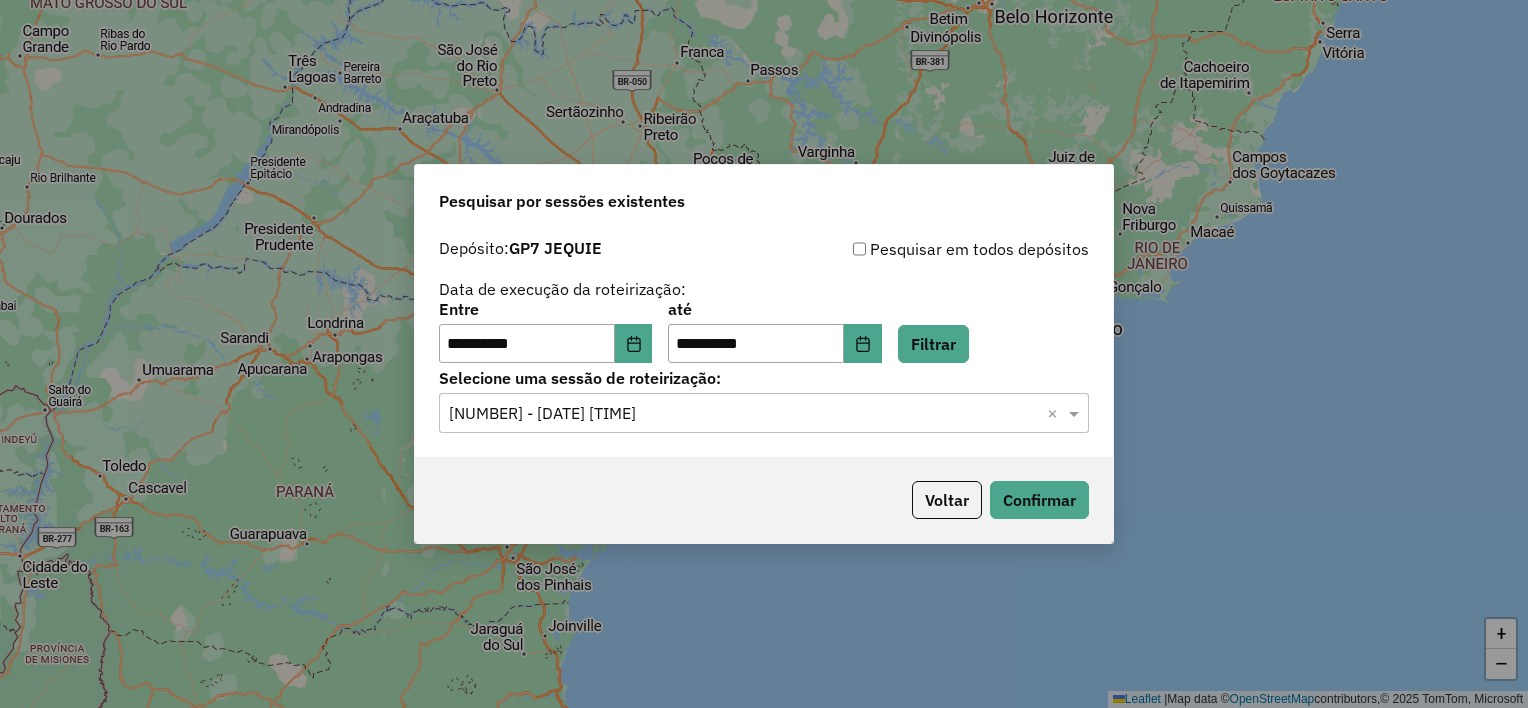 scroll, scrollTop: 0, scrollLeft: 0, axis: both 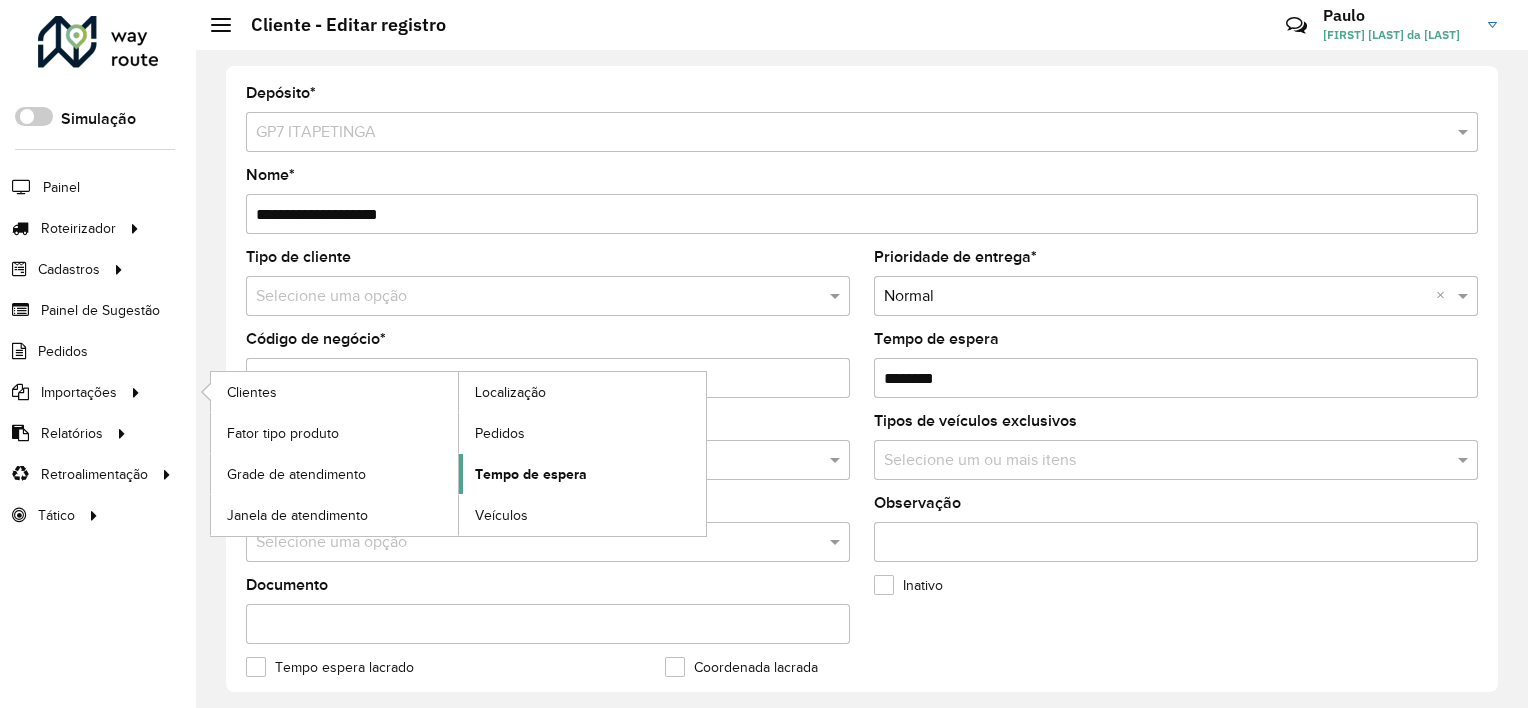 click on "Tempo de espera" 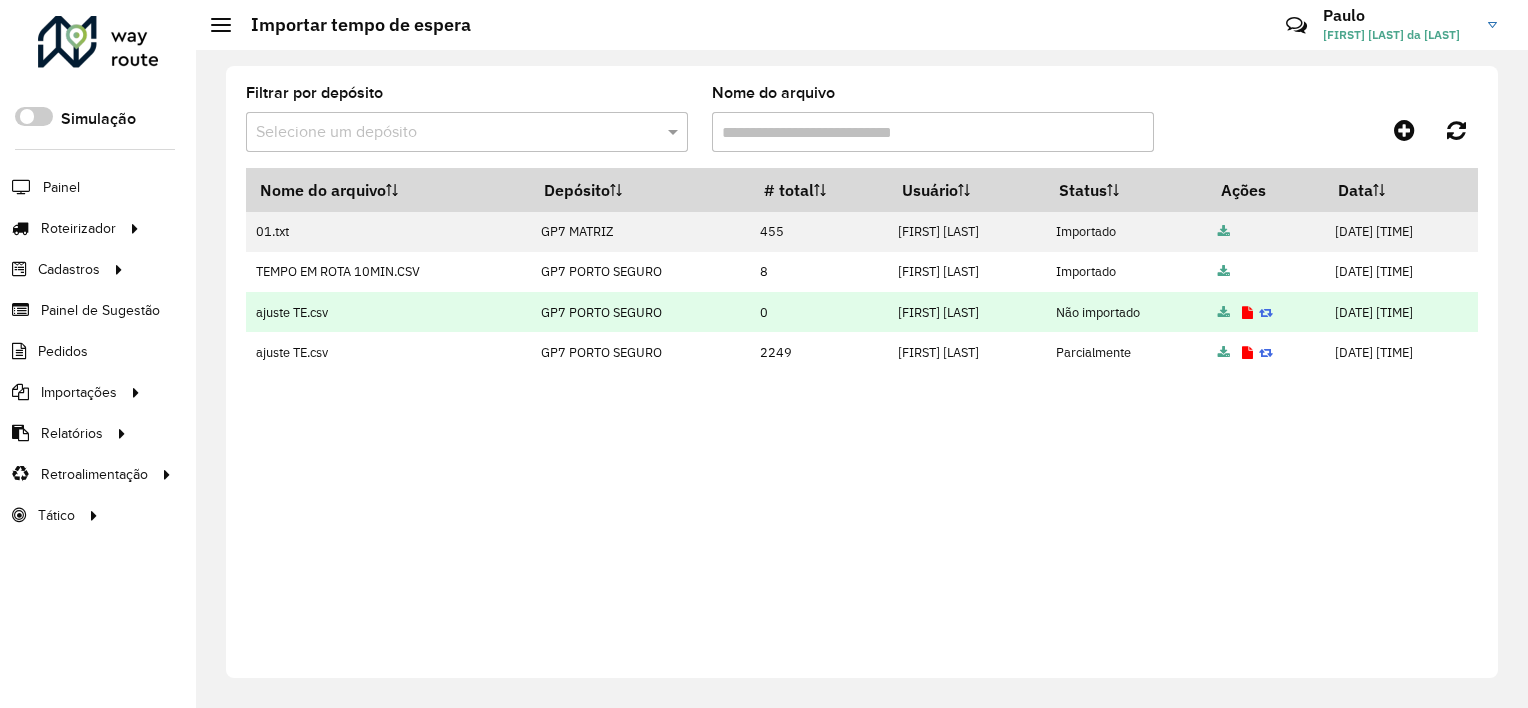 click at bounding box center [1247, 313] 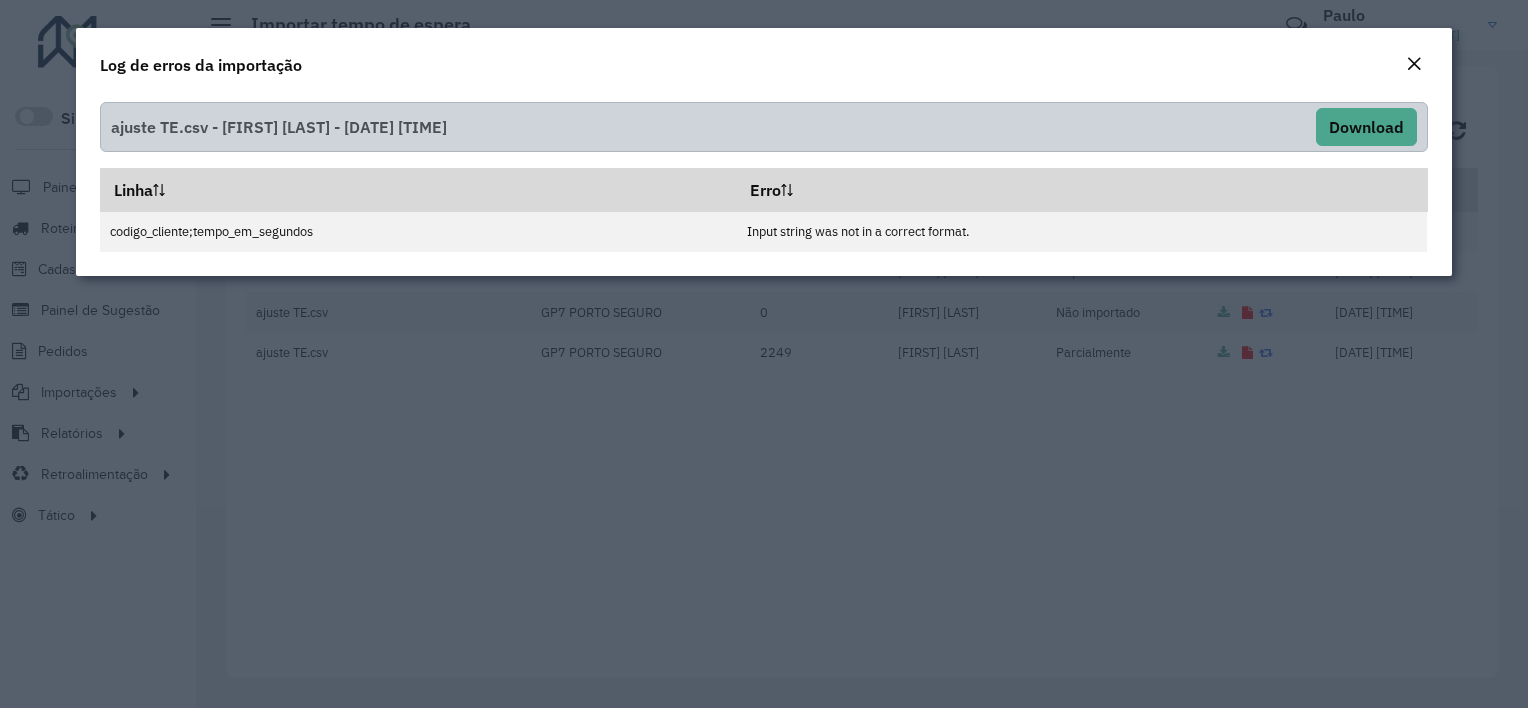click 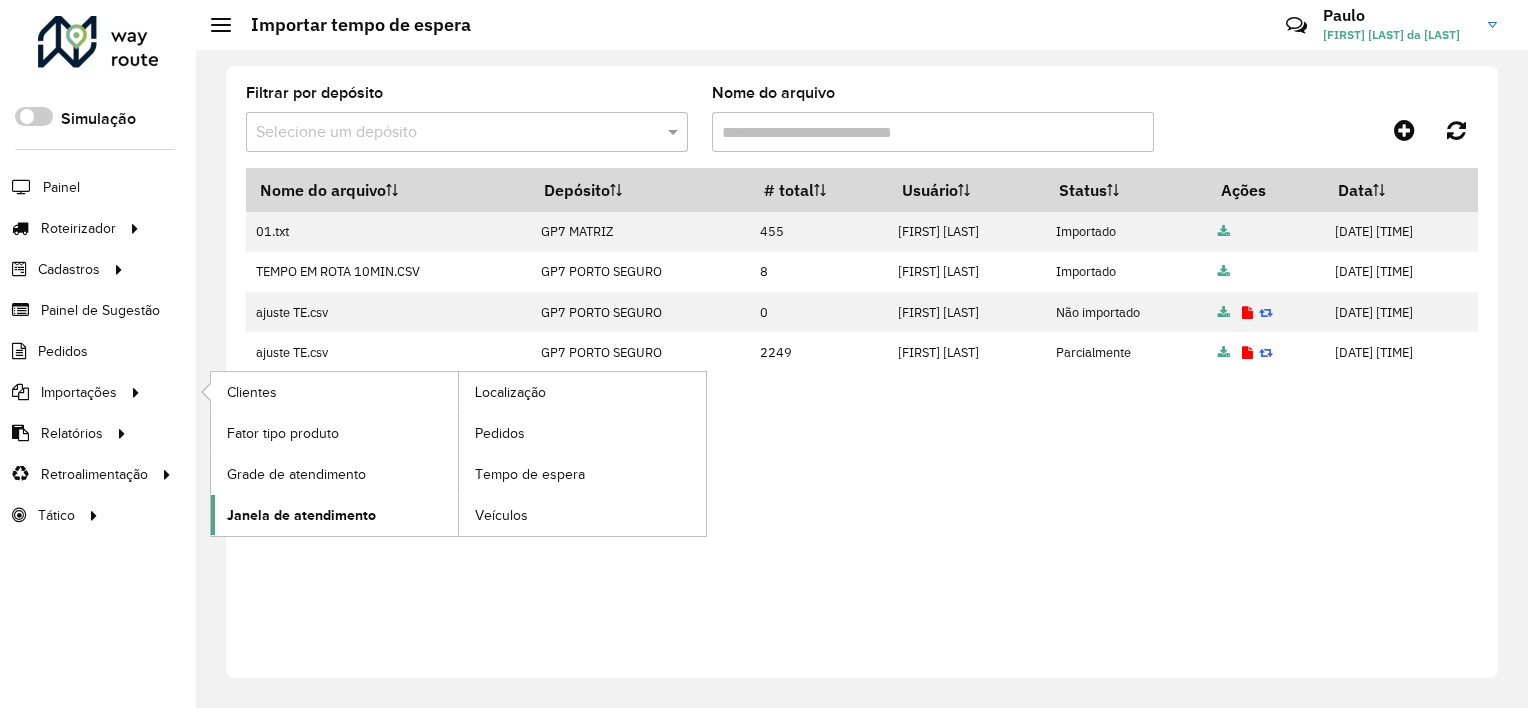 click on "Janela de atendimento" 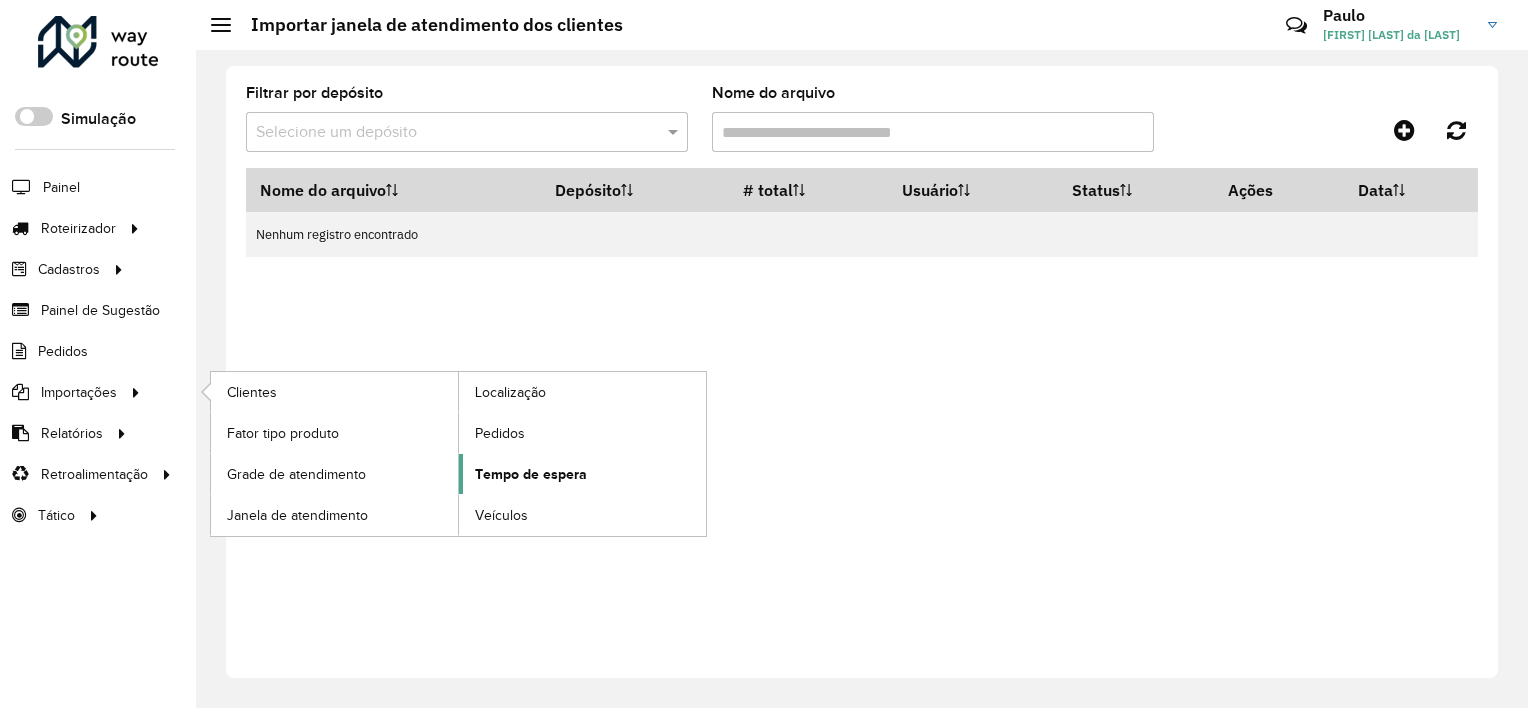 click on "Tempo de espera" 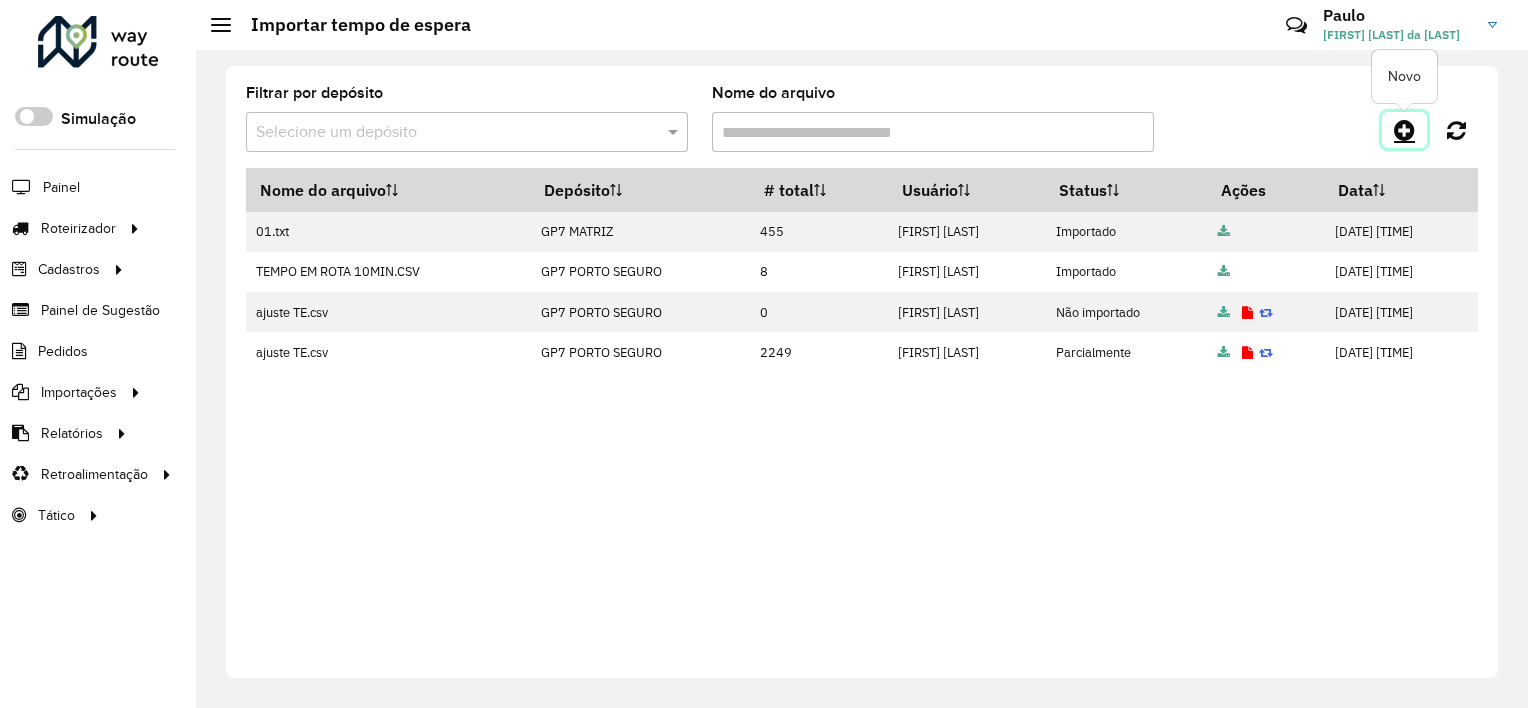 click 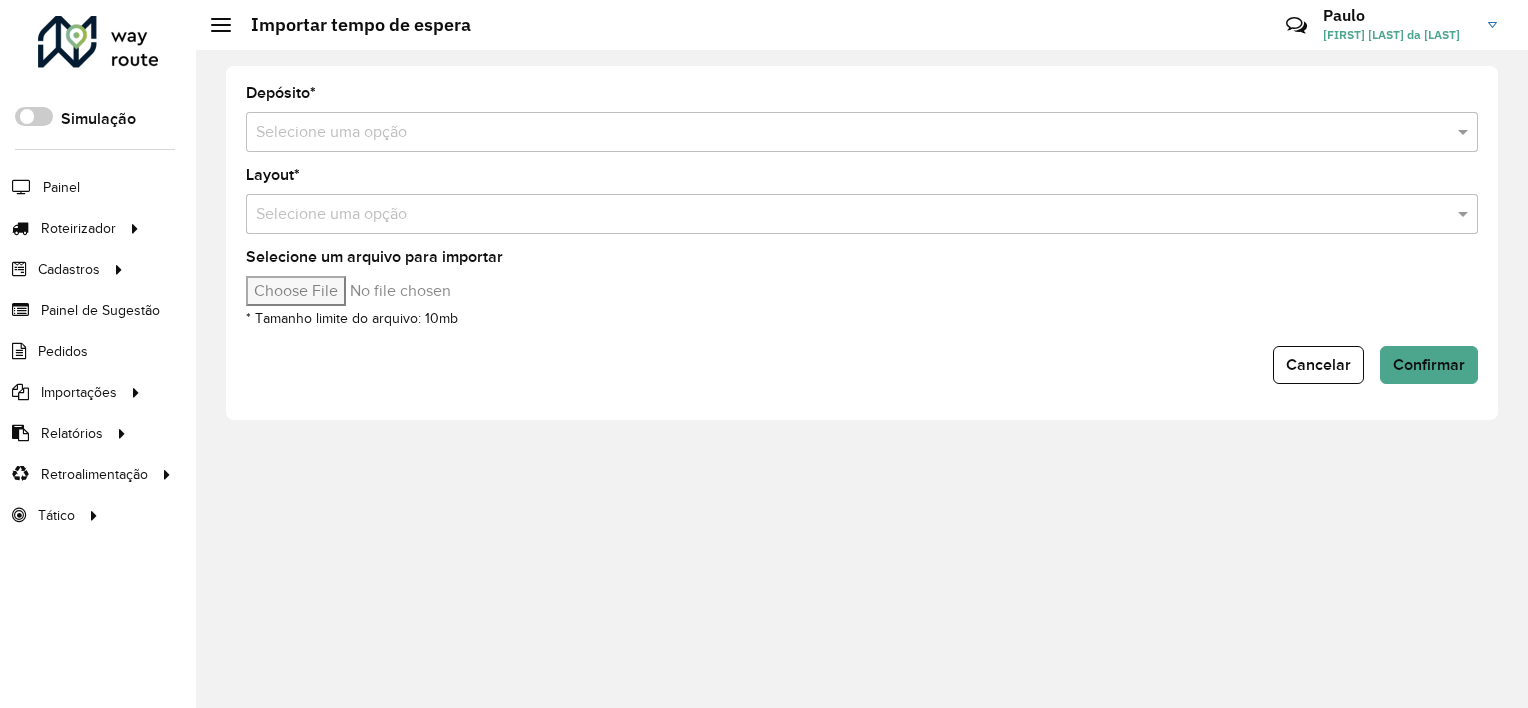 click on "Selecione um arquivo para importar" at bounding box center (416, 291) 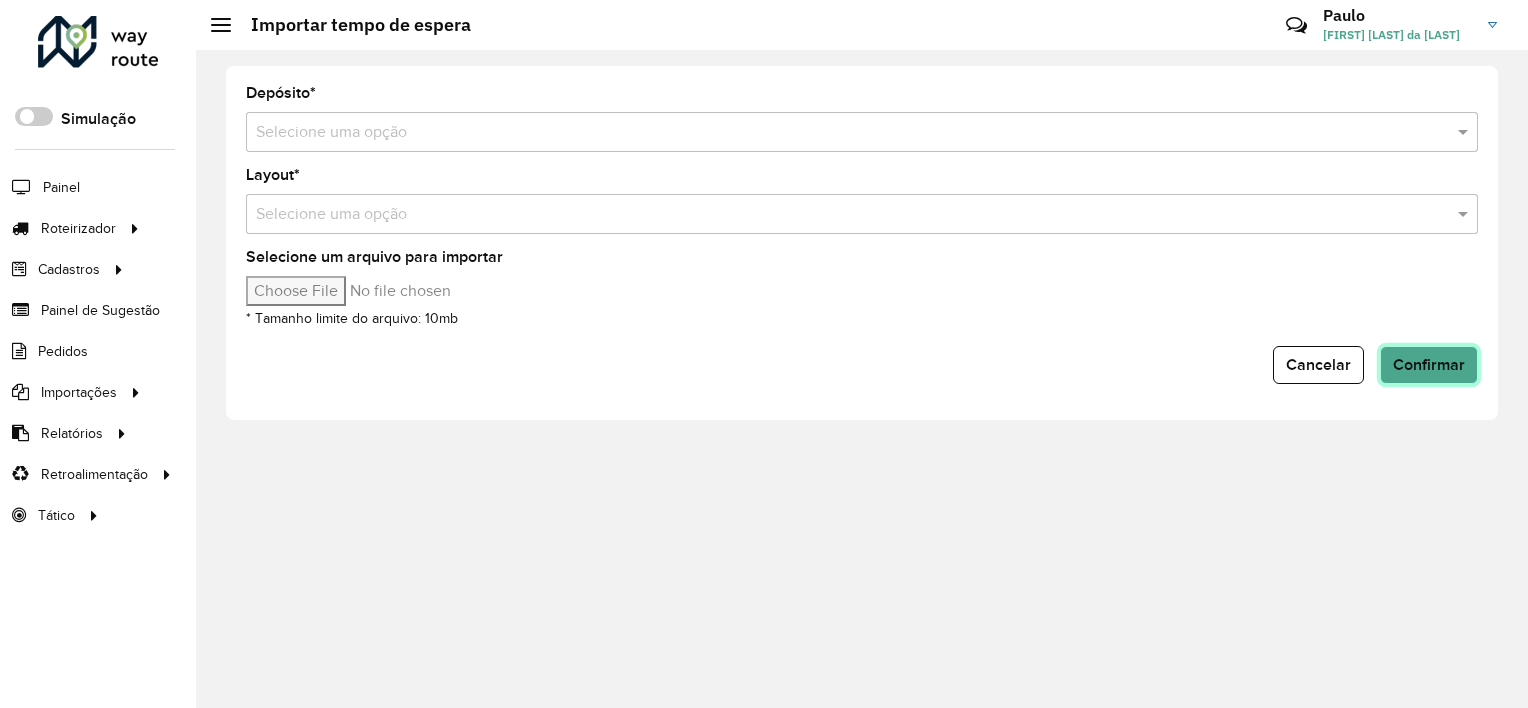 click on "Confirmar" 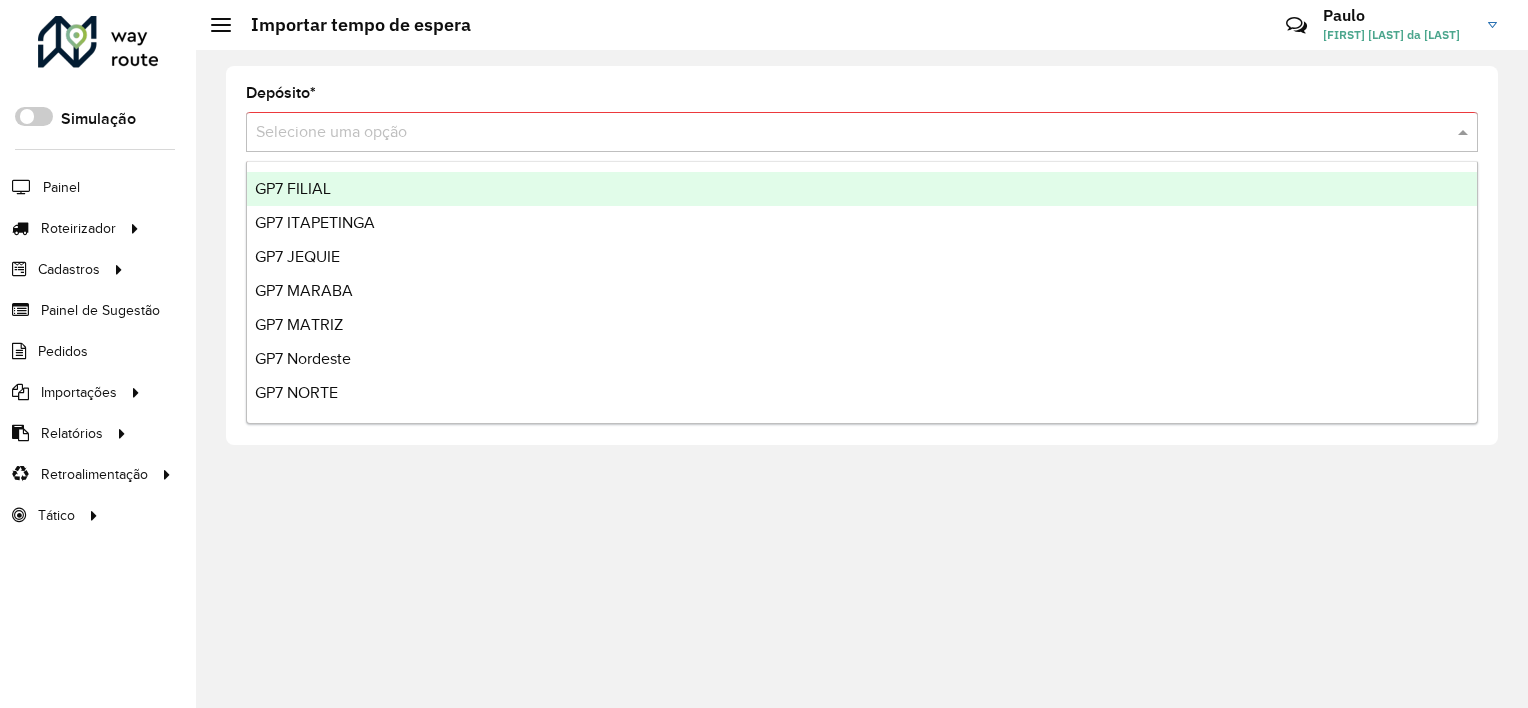 click at bounding box center (842, 133) 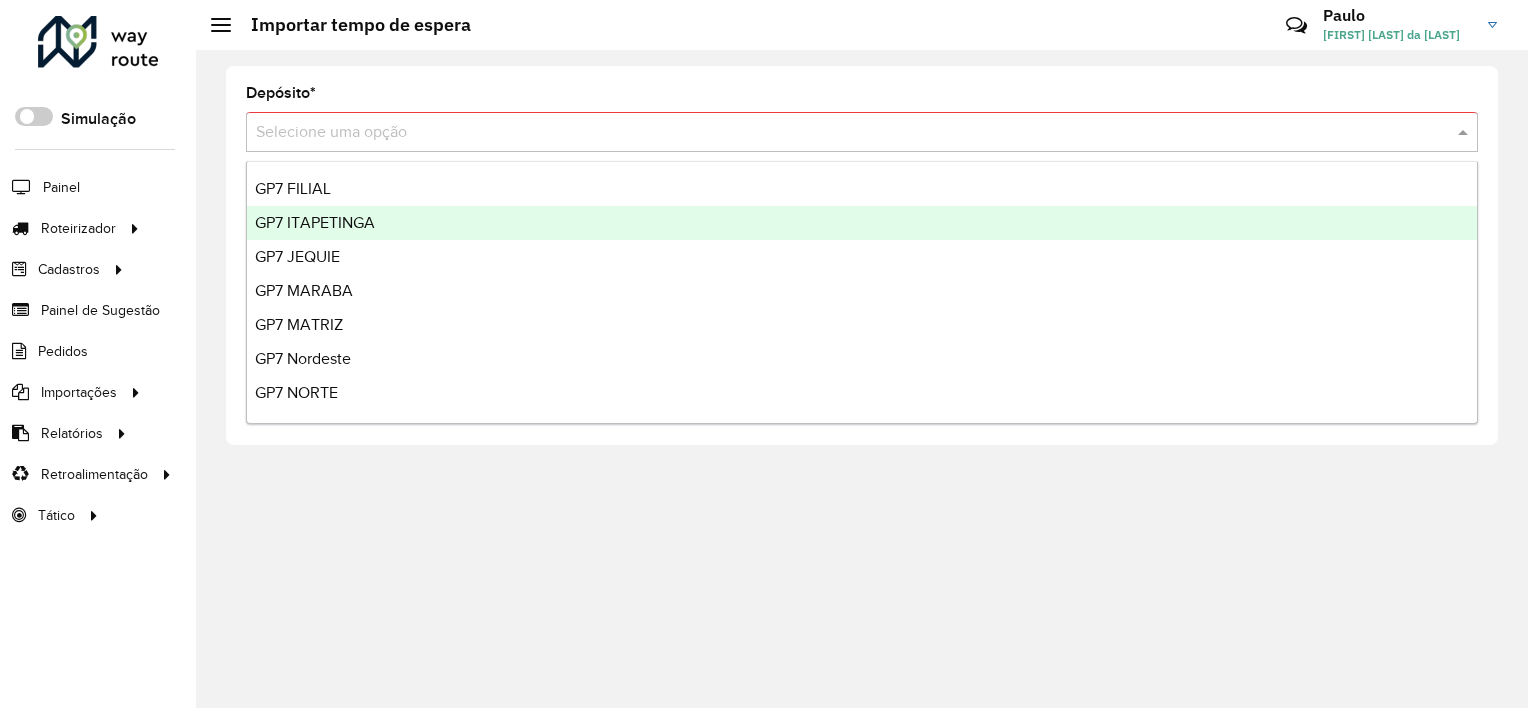 click on "GP7 ITAPETINGA" at bounding box center [862, 223] 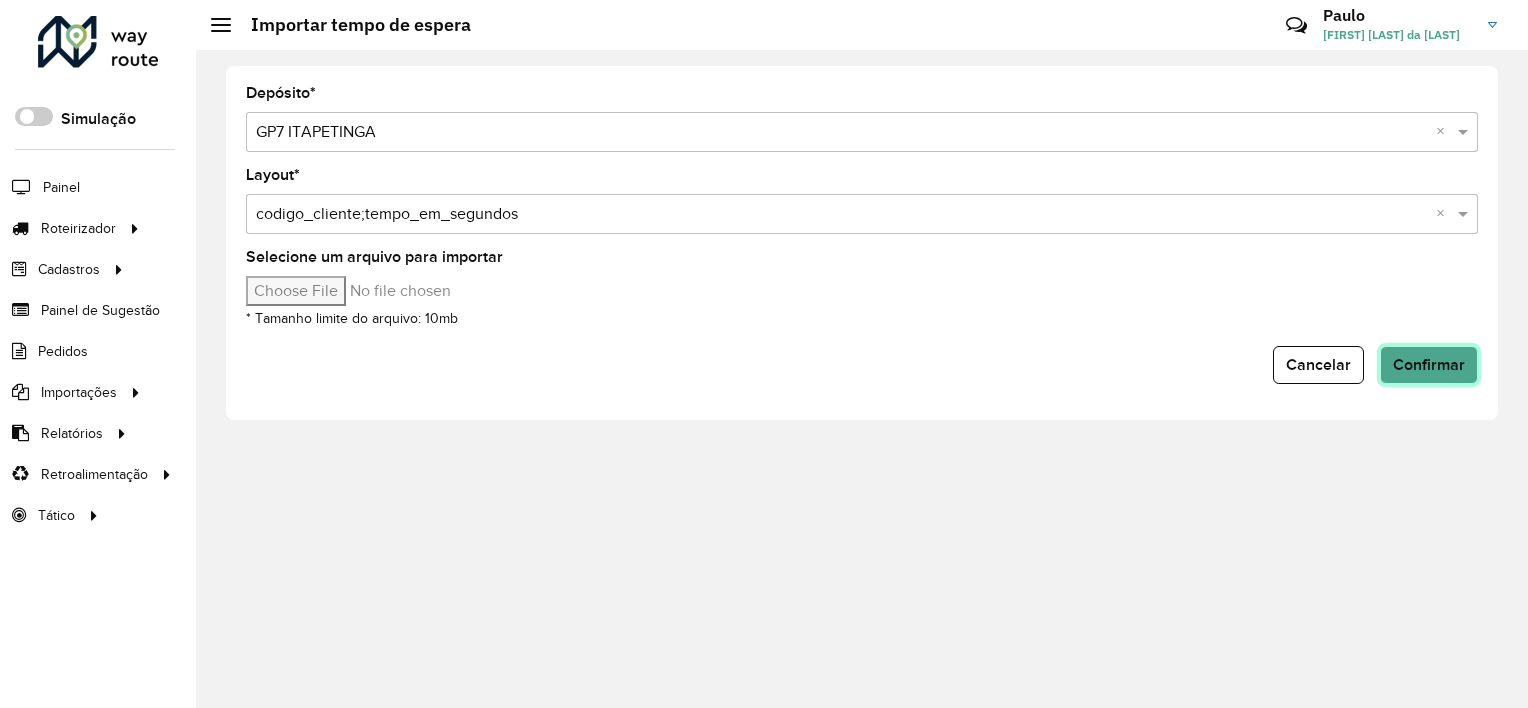 click on "Confirmar" 